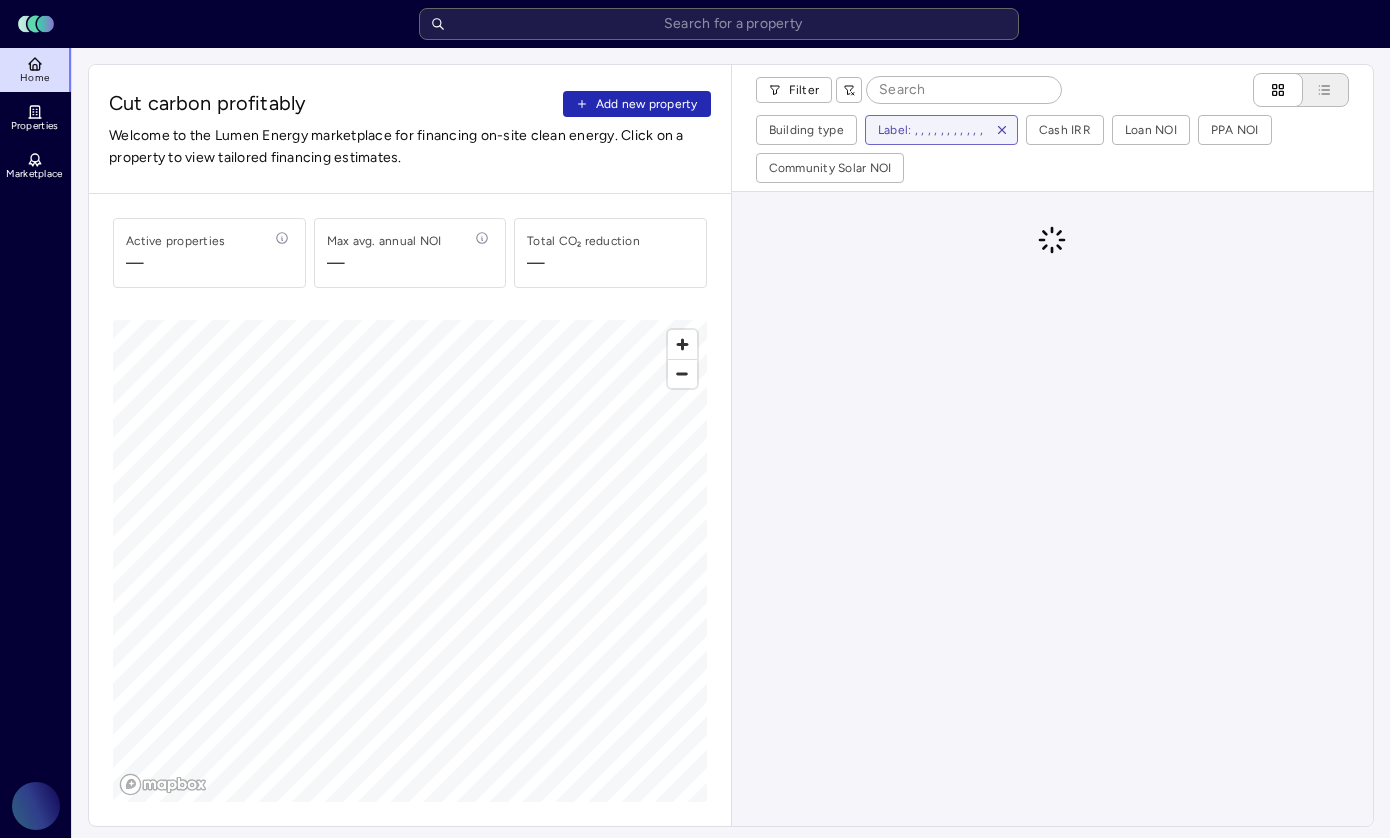 scroll, scrollTop: 0, scrollLeft: 0, axis: both 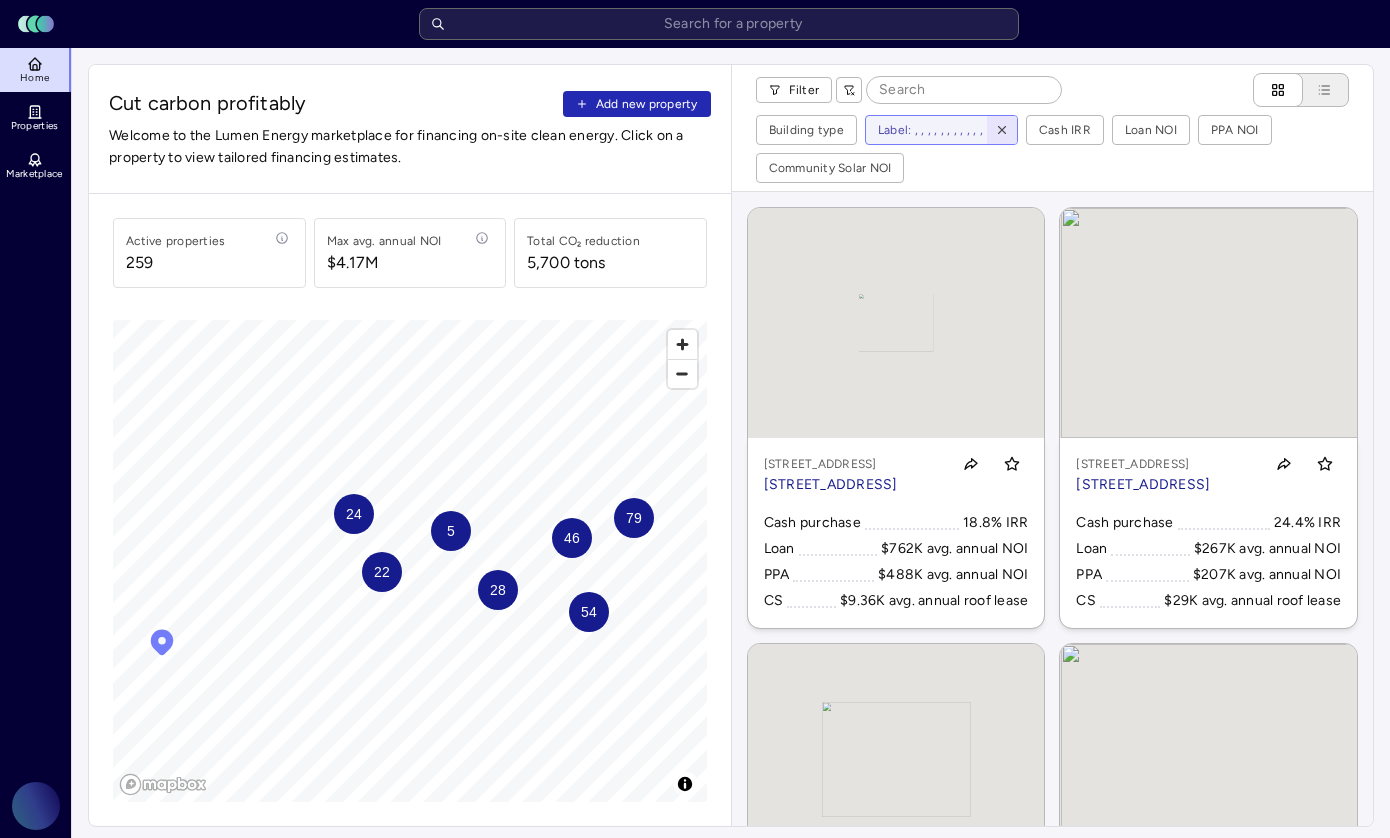click 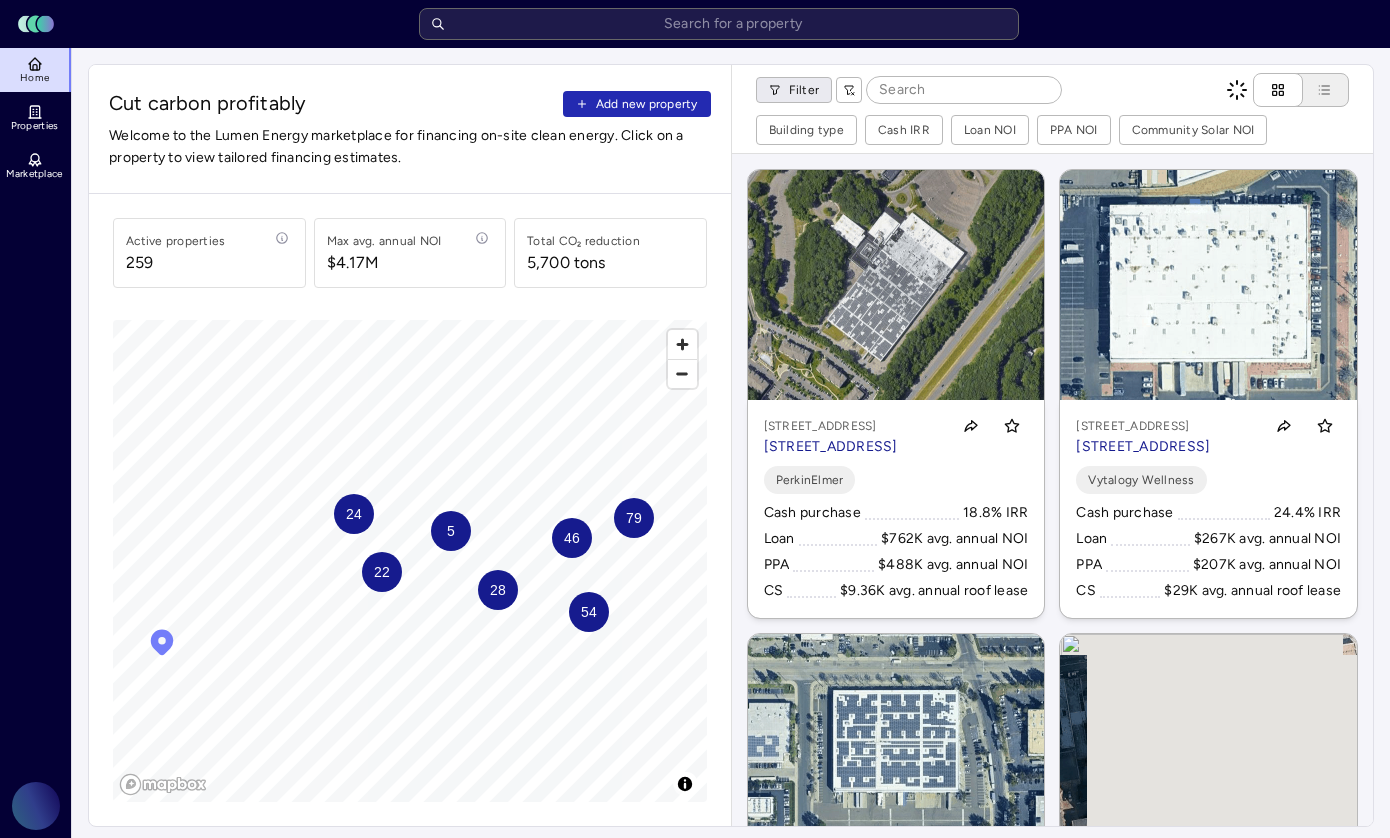 click on "Toggle Sidebar Lumen Energy Logo Home Properties Marketplace Gravity Climate Akshai Baskaran Cut carbon profitably Add new property Welcome to the Lumen Energy marketplace for financing on-site clean energy. Click on a property to view tailored financing estimates. Active properties 259 Max avg. annual NOI $4.17M Total CO₂ reduction 5,700 tons 46 54 28 79 24 22 5 © Mapbox   © OpenStreetMap   Improve this map Filter Building type Cash IRR Loan NOI PPA NOI Community Solar NOI To activate drag with keyboard, press Alt + Enter. Once in keyboard drag state, use the arrow keys to move the marker. To complete the drag, press the Enter key. To cancel, press Escape. 710 Bridgeport Ave, Shelton, CT 06484 710 Bridgeport Ave, Shelton, CT 06484 PerkinElmer Cash purchase 18.8% IRR Loan $762K avg. annual NOI PPA $488K avg. annual NOI CS $9.36K avg. annual roof lease 21411 Prairie St, Los Angeles, CA 91311 21411 Prairie St, Los Angeles, CA 91311 Vytalogy Wellness Cash purchase 24.4% IRR Loan PPA CS 23.2% IRR CS" at bounding box center (695, 922) 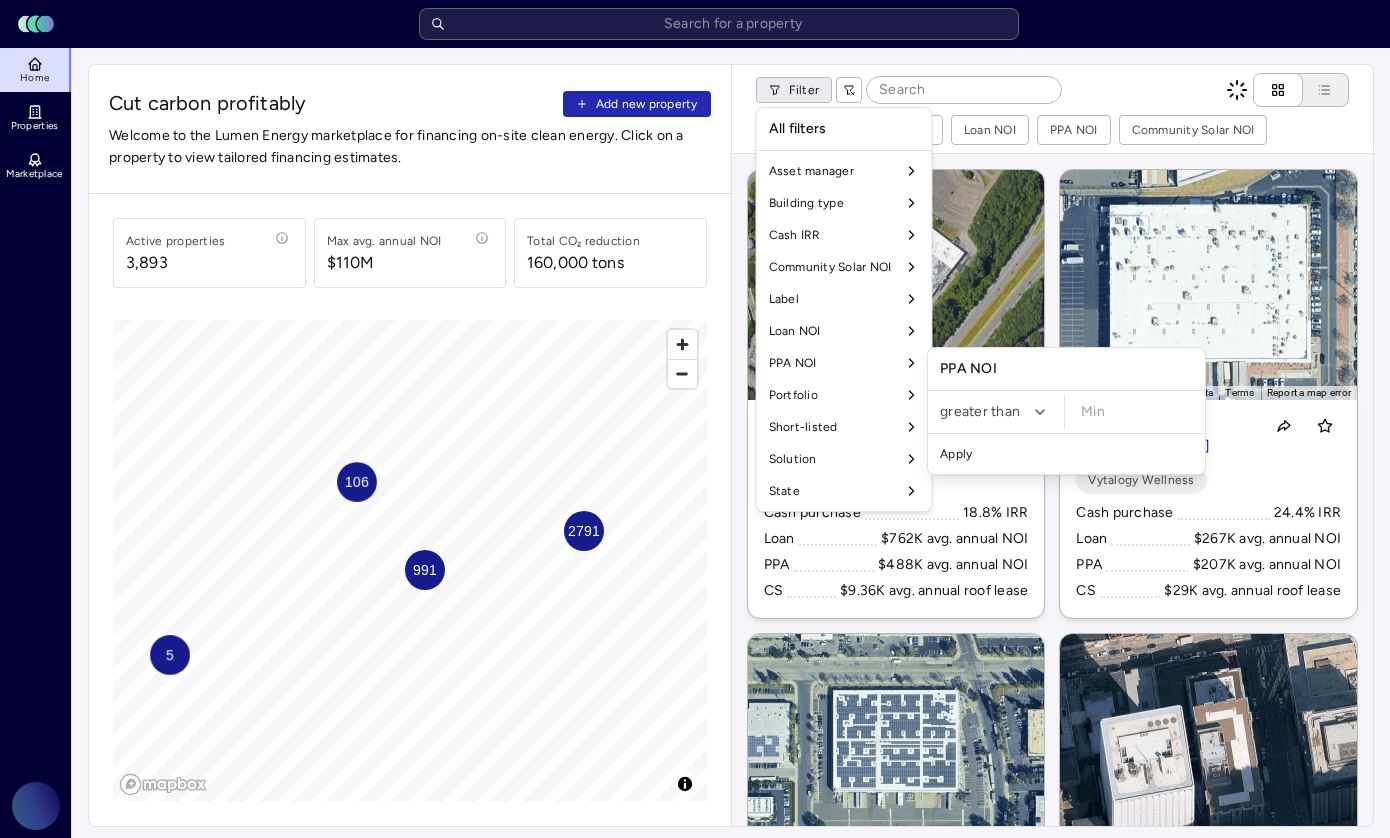 click on "Label" at bounding box center [844, 299] 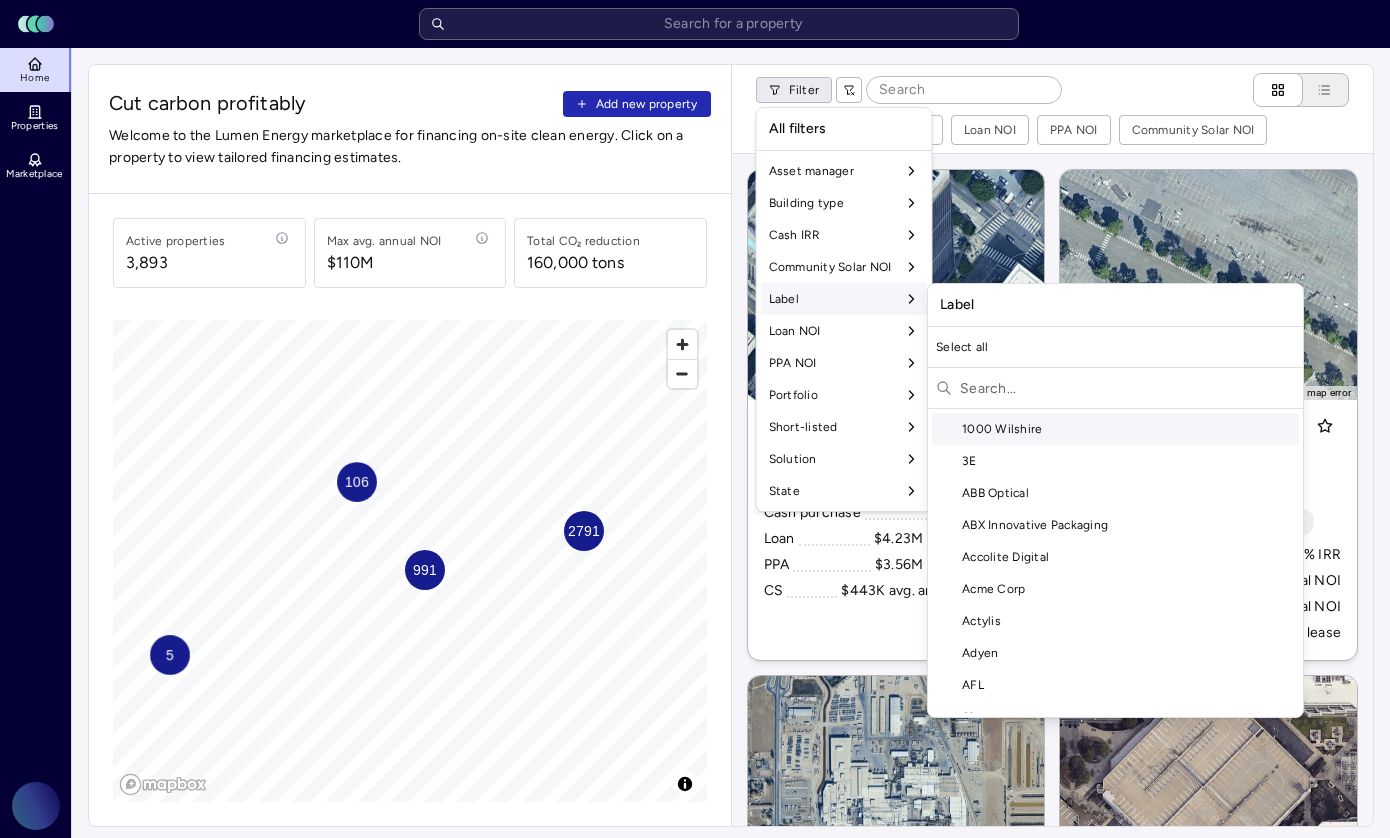 click at bounding box center (1127, 388) 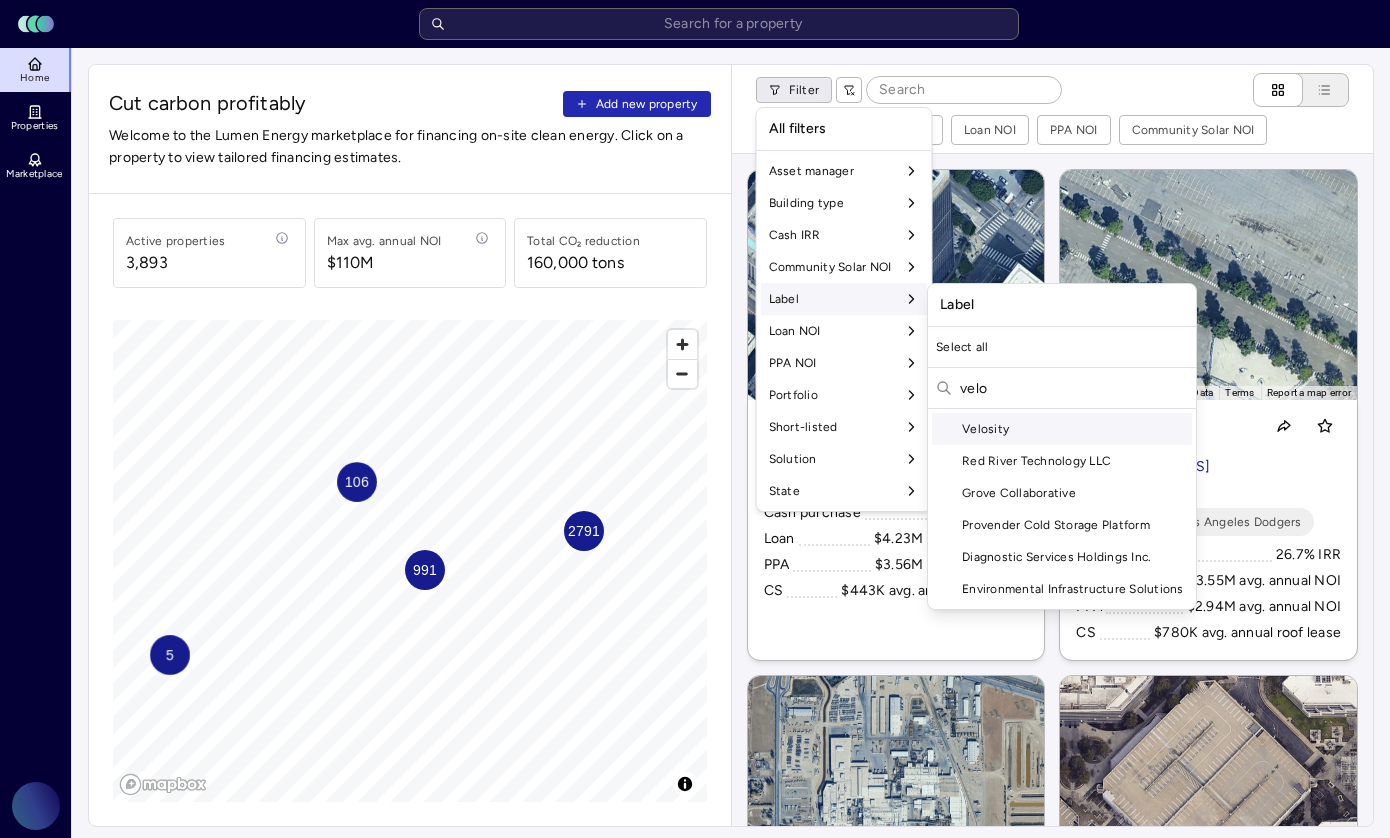 scroll, scrollTop: 0, scrollLeft: 0, axis: both 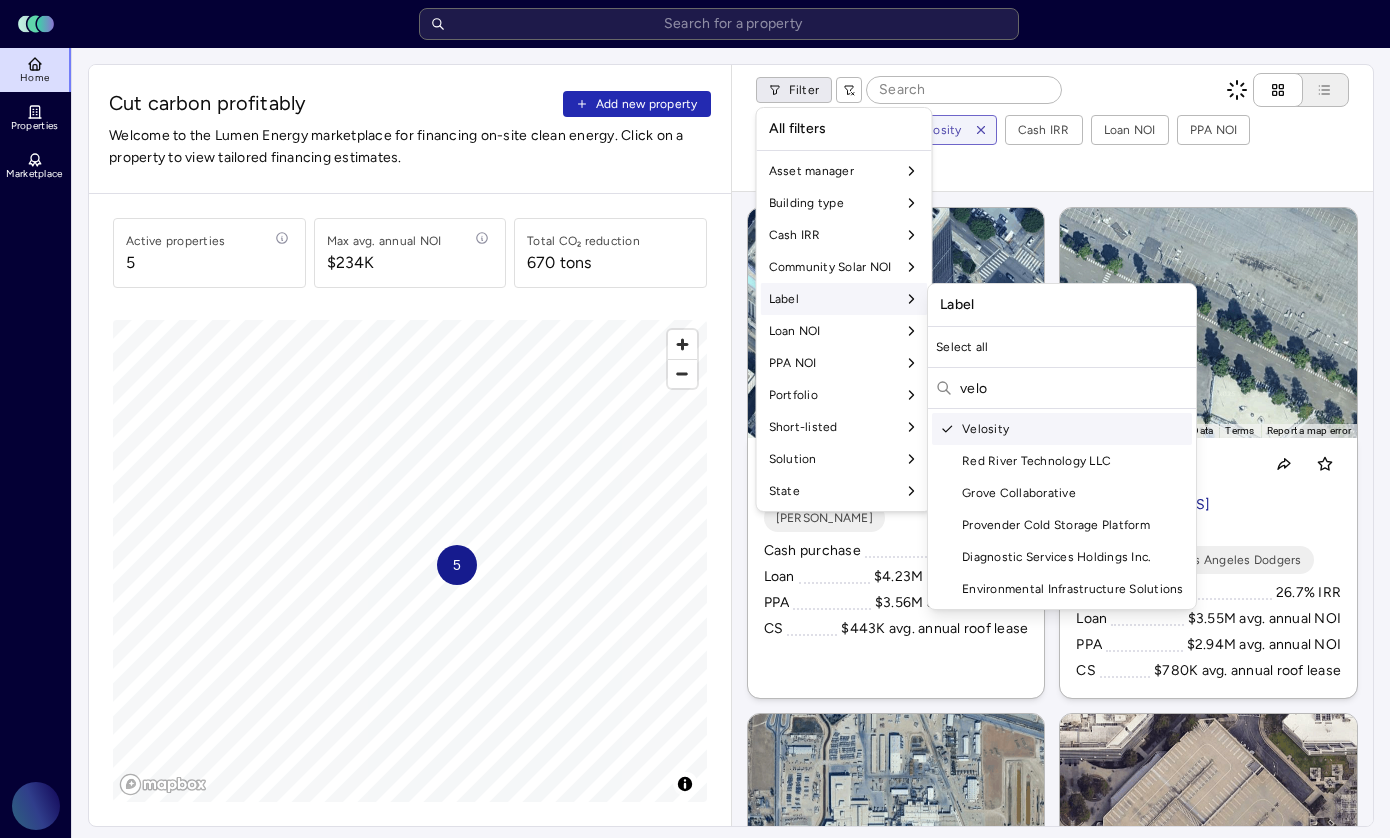type on "velo" 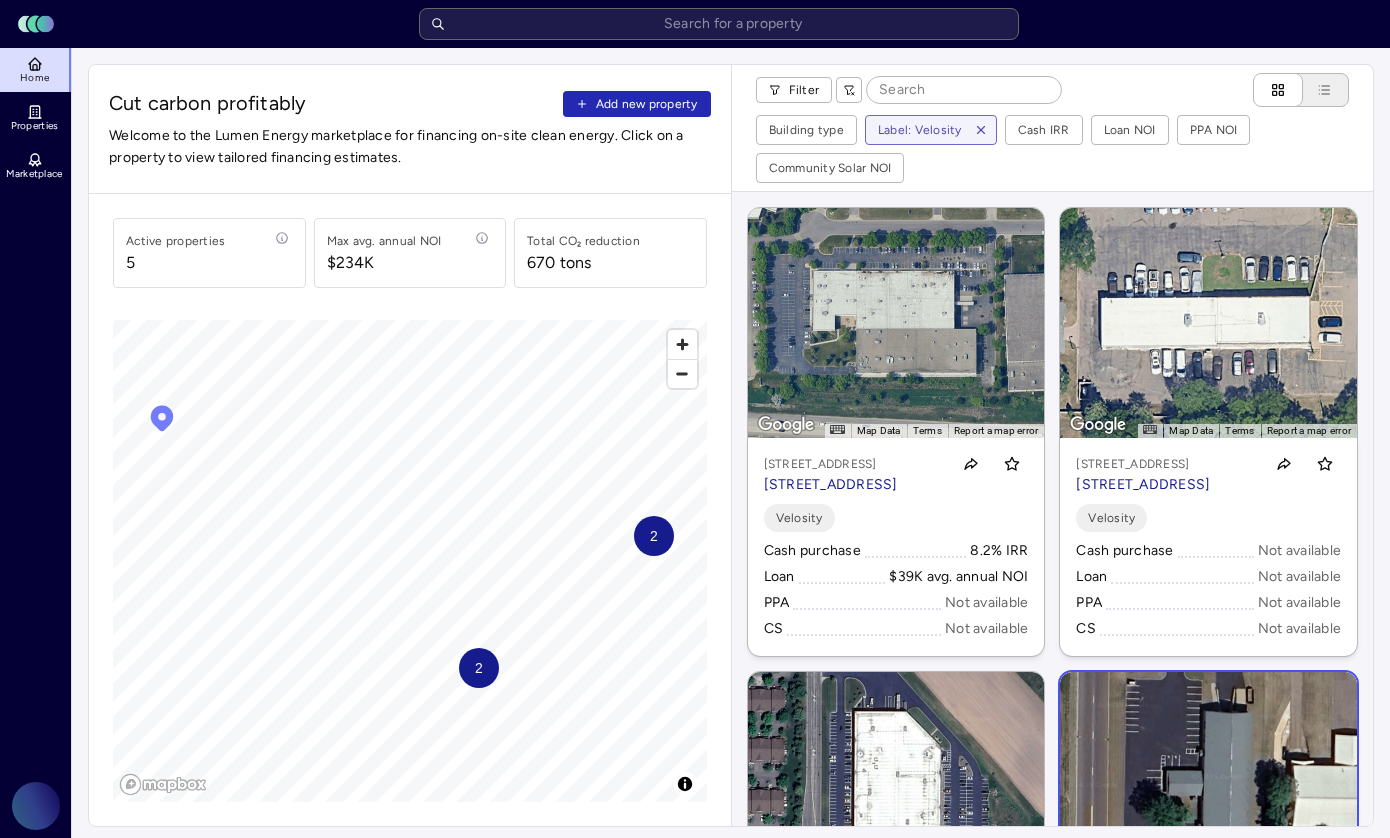 type 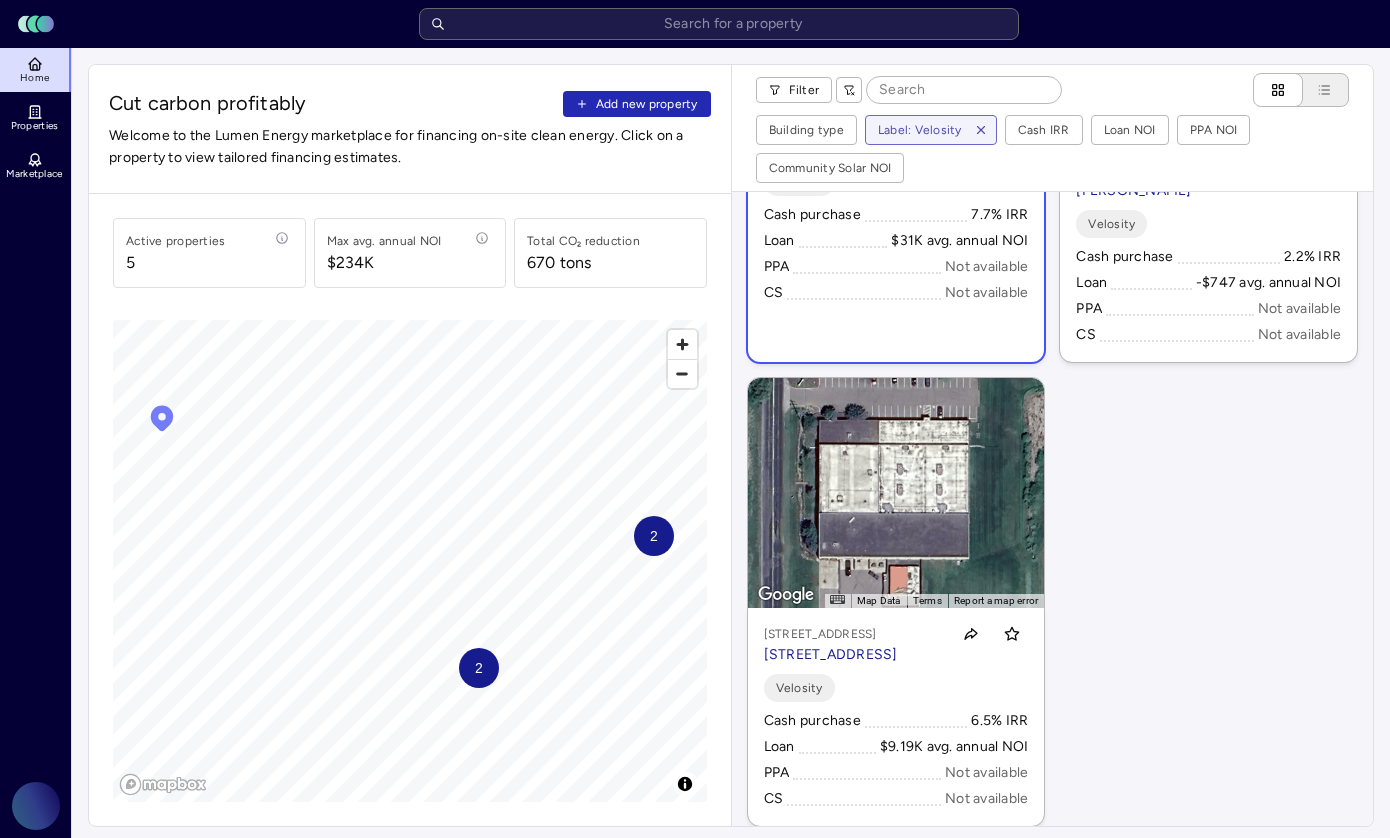 scroll, scrollTop: 884, scrollLeft: 0, axis: vertical 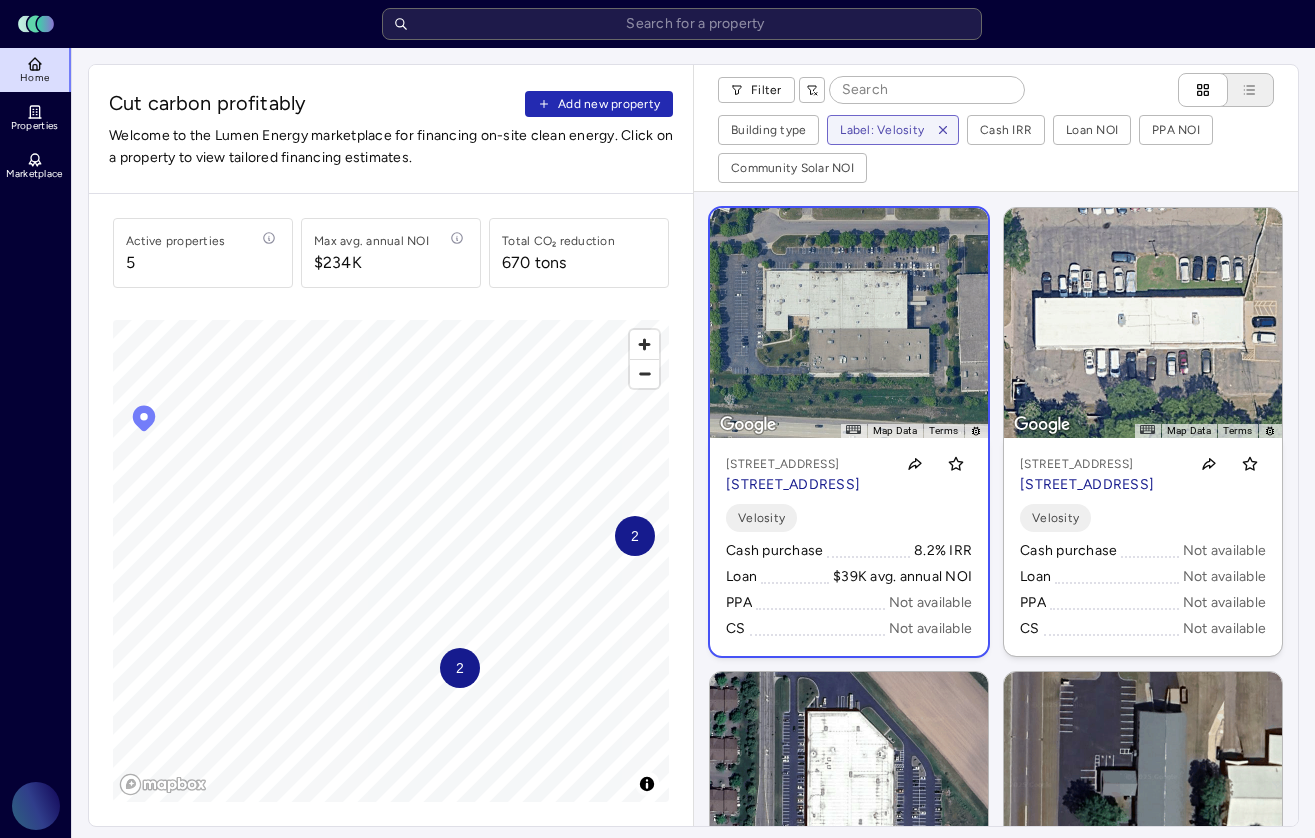 click on "6835 Winnetka Cir, Brooklyn Park, MN 55428" at bounding box center [793, 485] 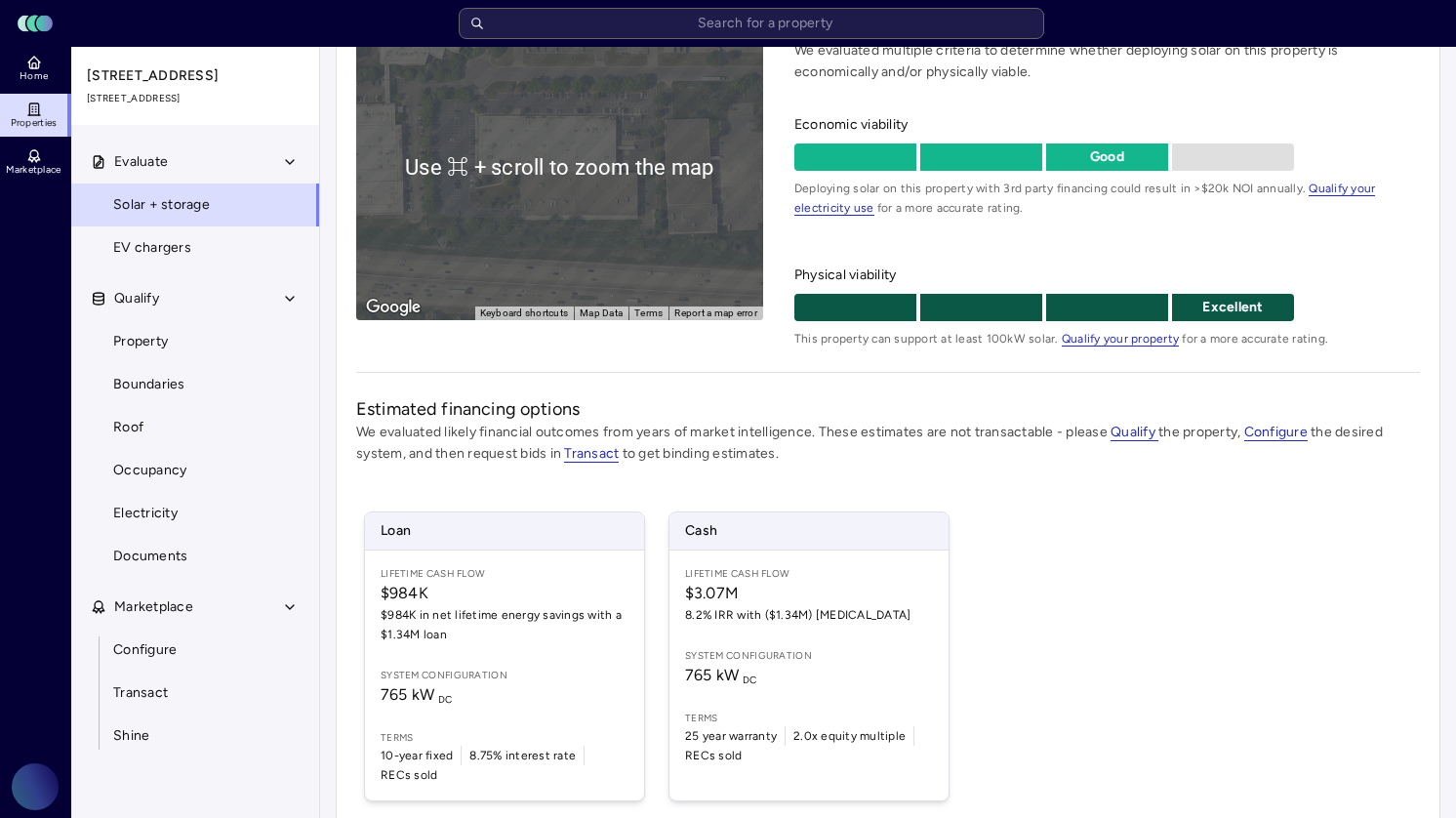 scroll, scrollTop: 204, scrollLeft: 0, axis: vertical 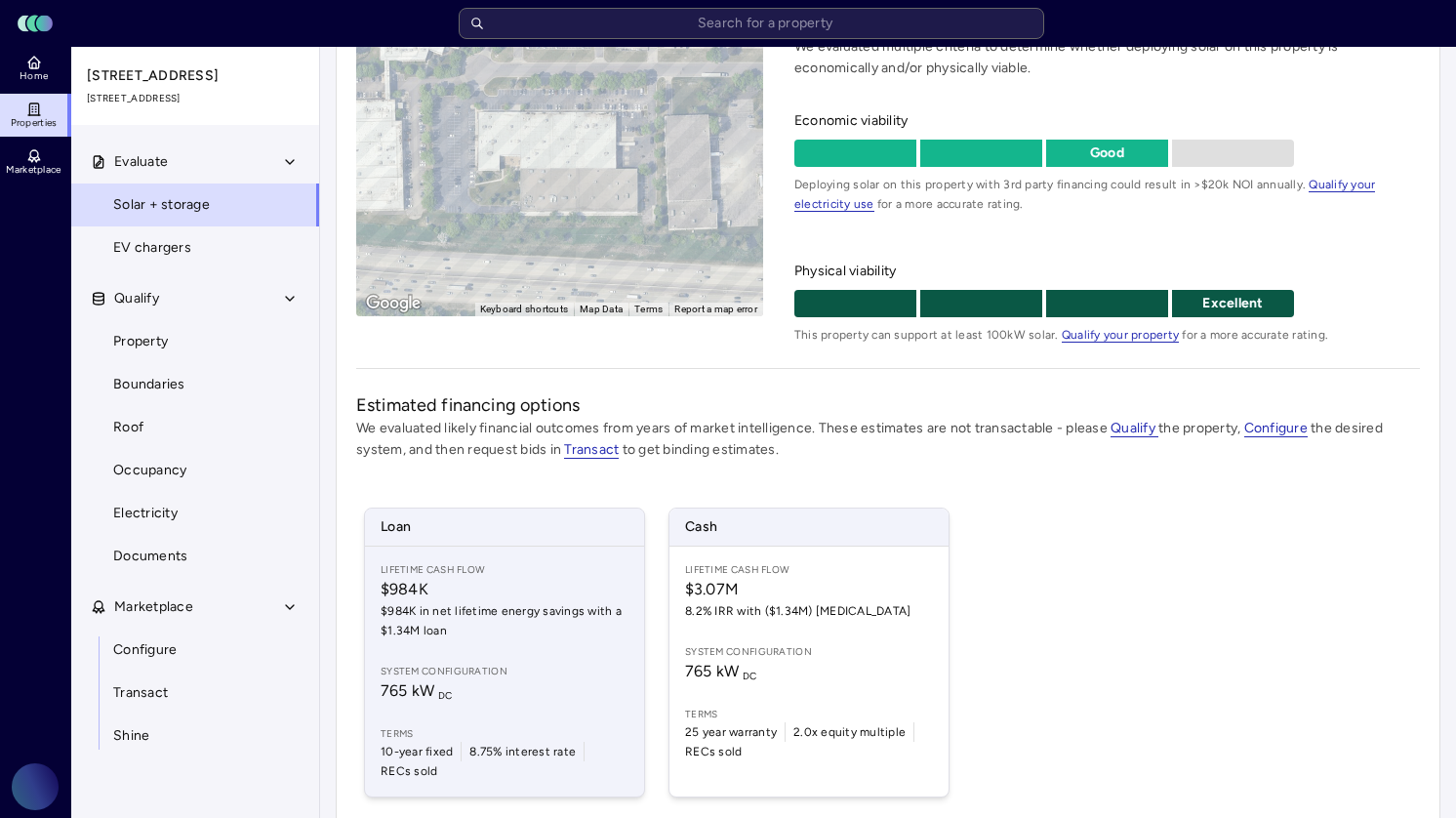 click on "$984K" at bounding box center [505, 590] 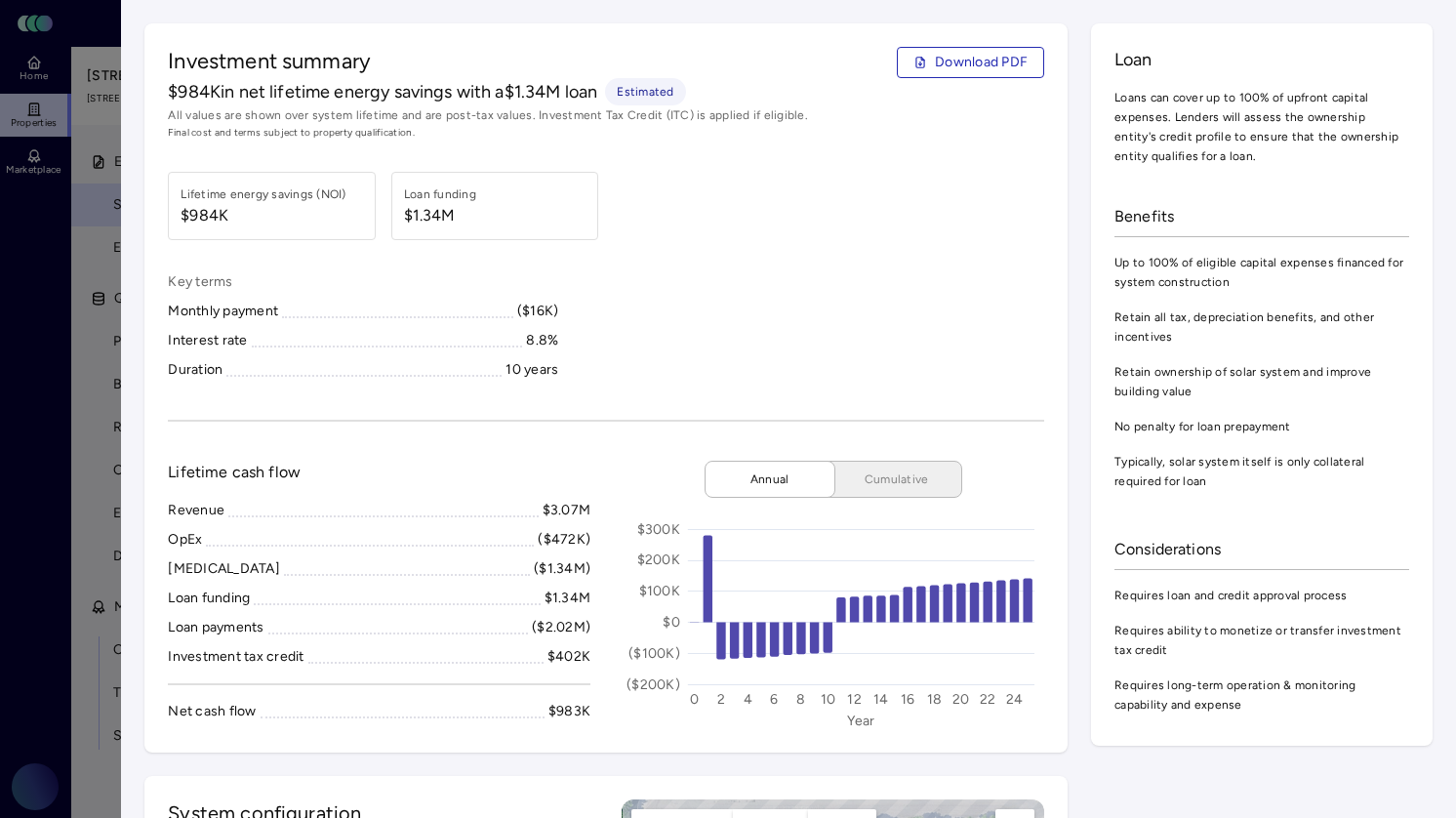 click on "Annual Cumulative Year ($200K) ($100K) $0 $100K $200K $300K 0 2 4 6 8 10 12 14 16 18 20 22 24" at bounding box center (832, 594) 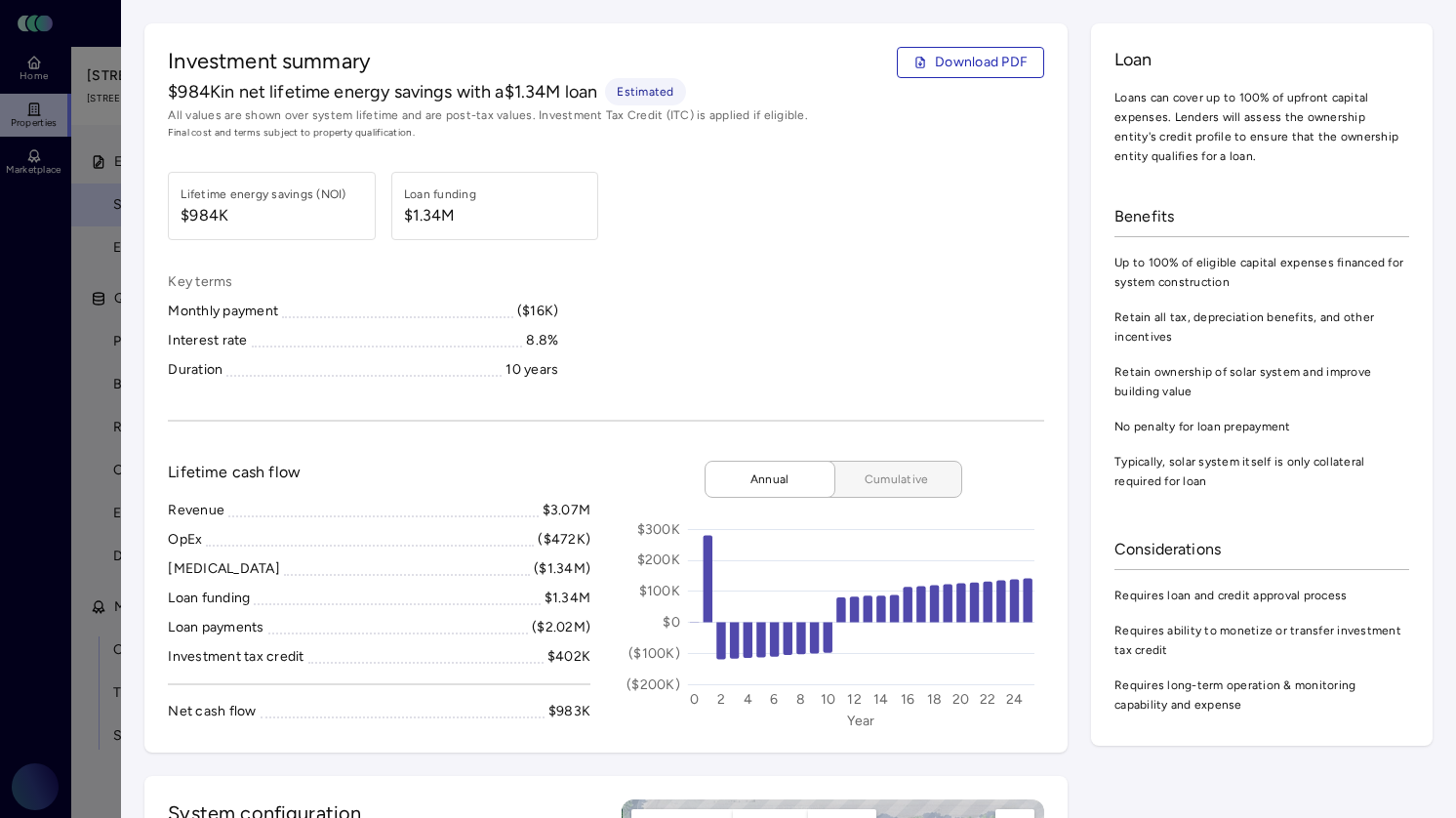 click on "Cumulative" at bounding box center [897, 479] 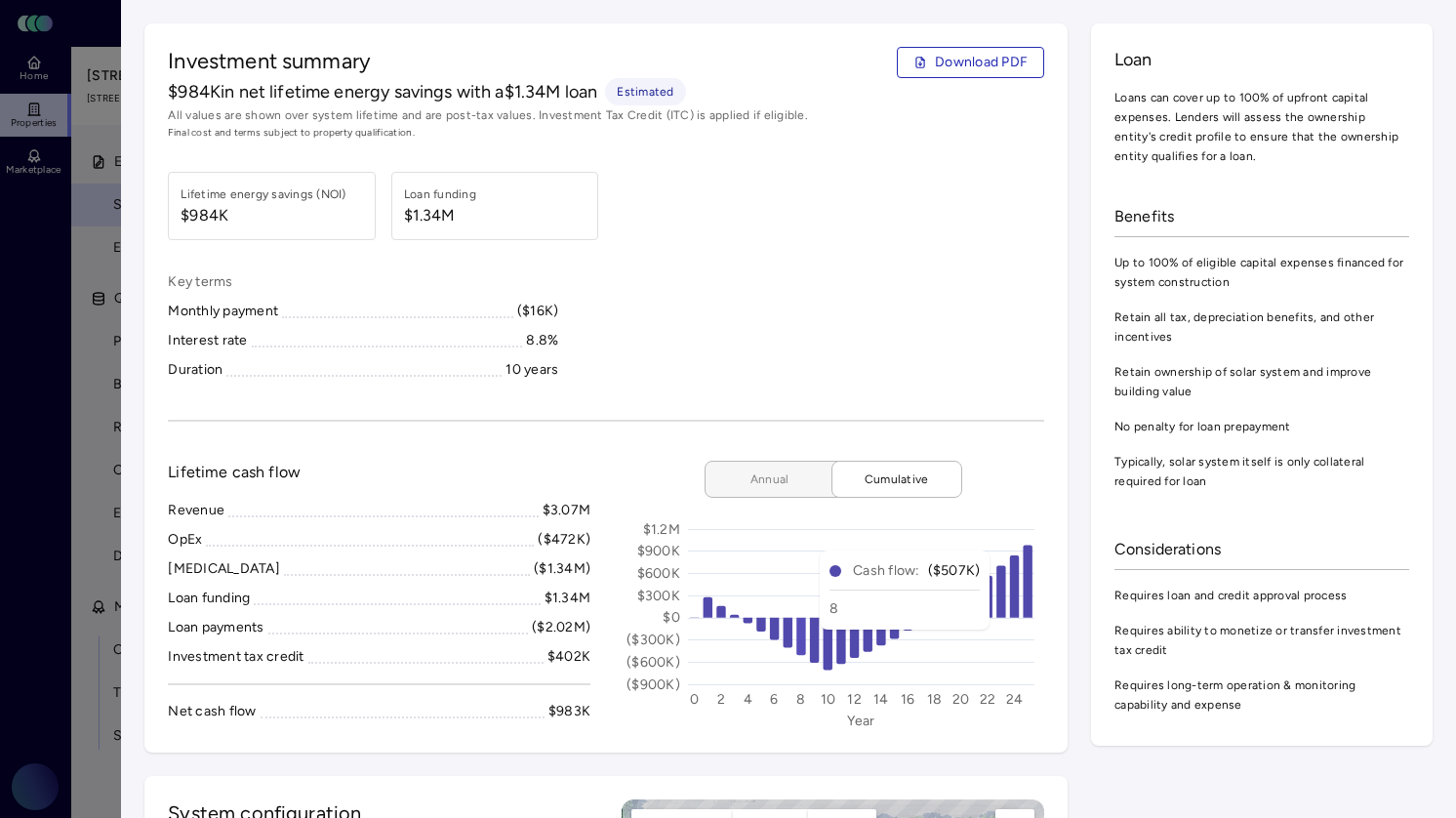 click on "Annual" at bounding box center [770, 479] 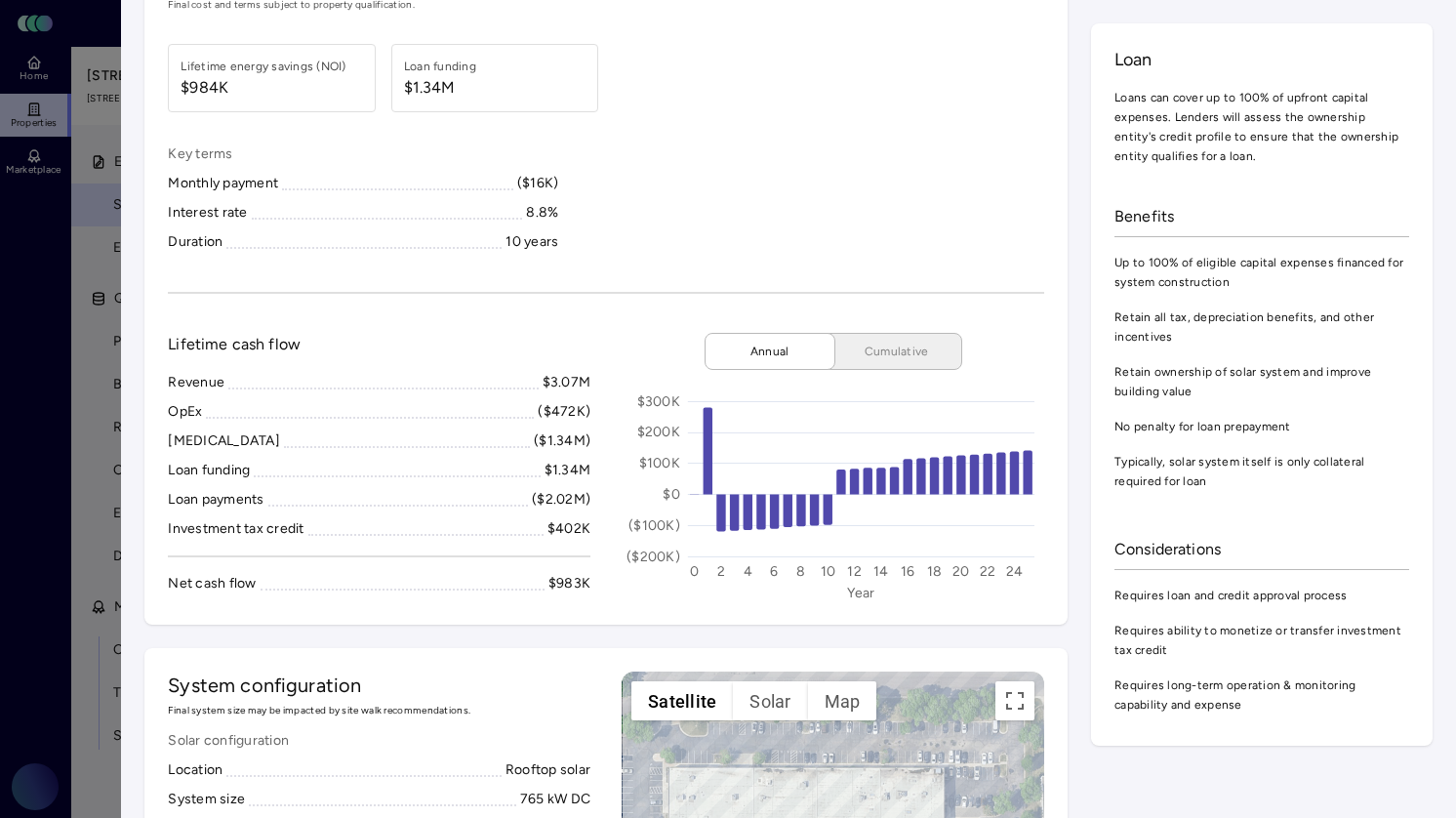 scroll, scrollTop: 0, scrollLeft: 0, axis: both 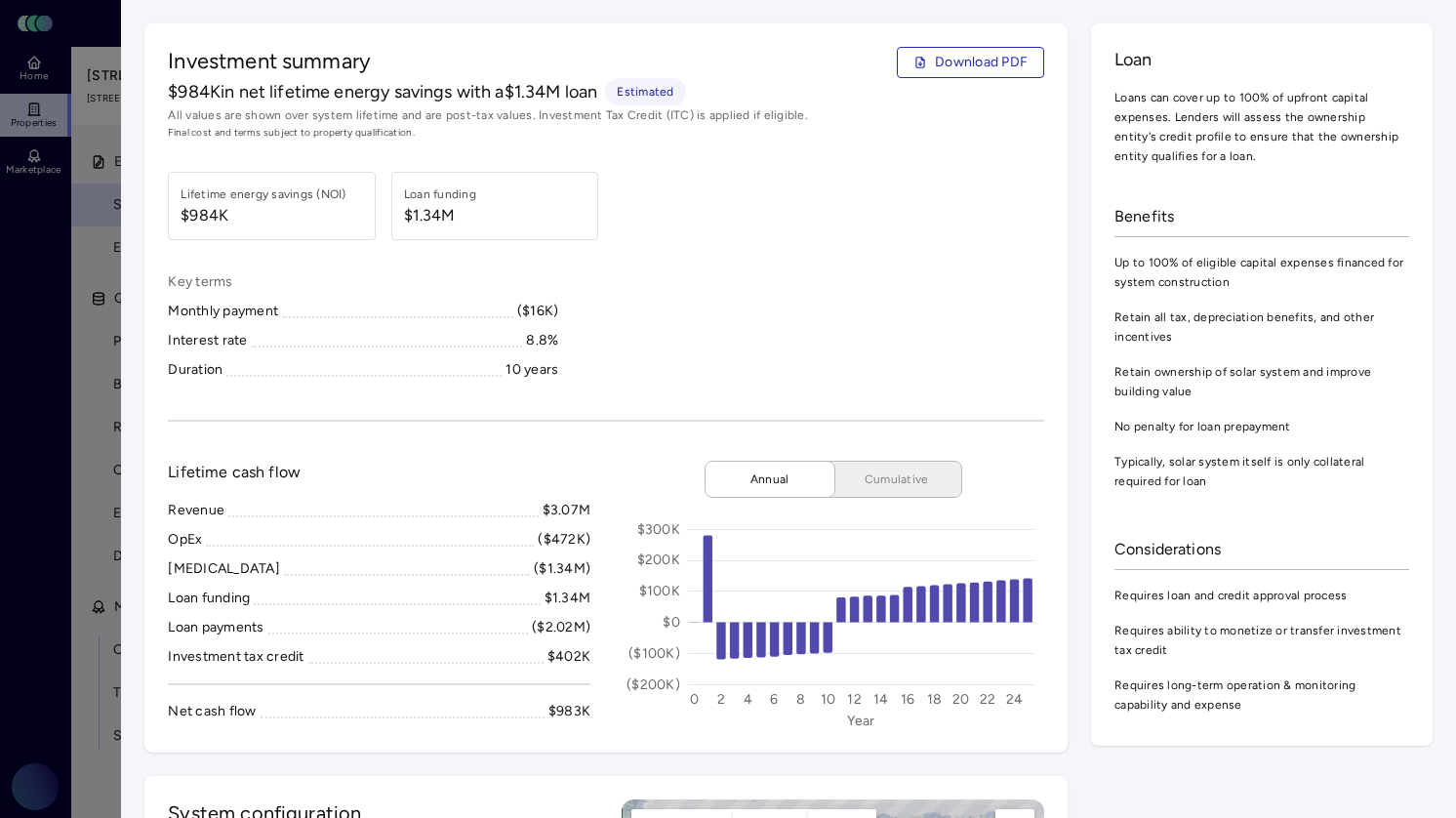 click at bounding box center [728, 409] 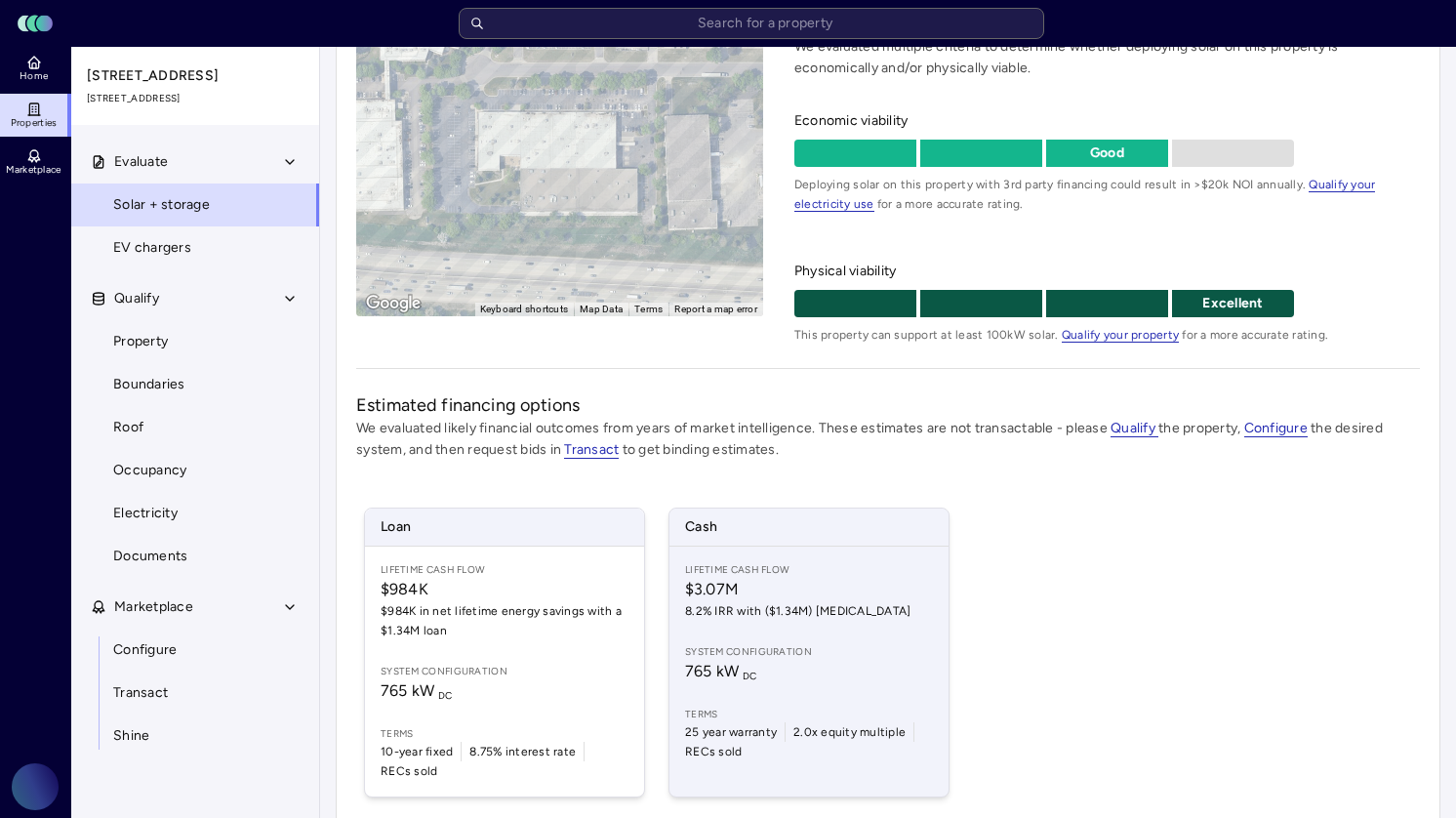 click on "Lifetime Cash Flow $3.07M 8.2% IRR with ($1.34M) CapEx System configuration 765 kW   DC Terms 25 year warranty 2.0x equity multiple RECs sold" at bounding box center [809, 672] 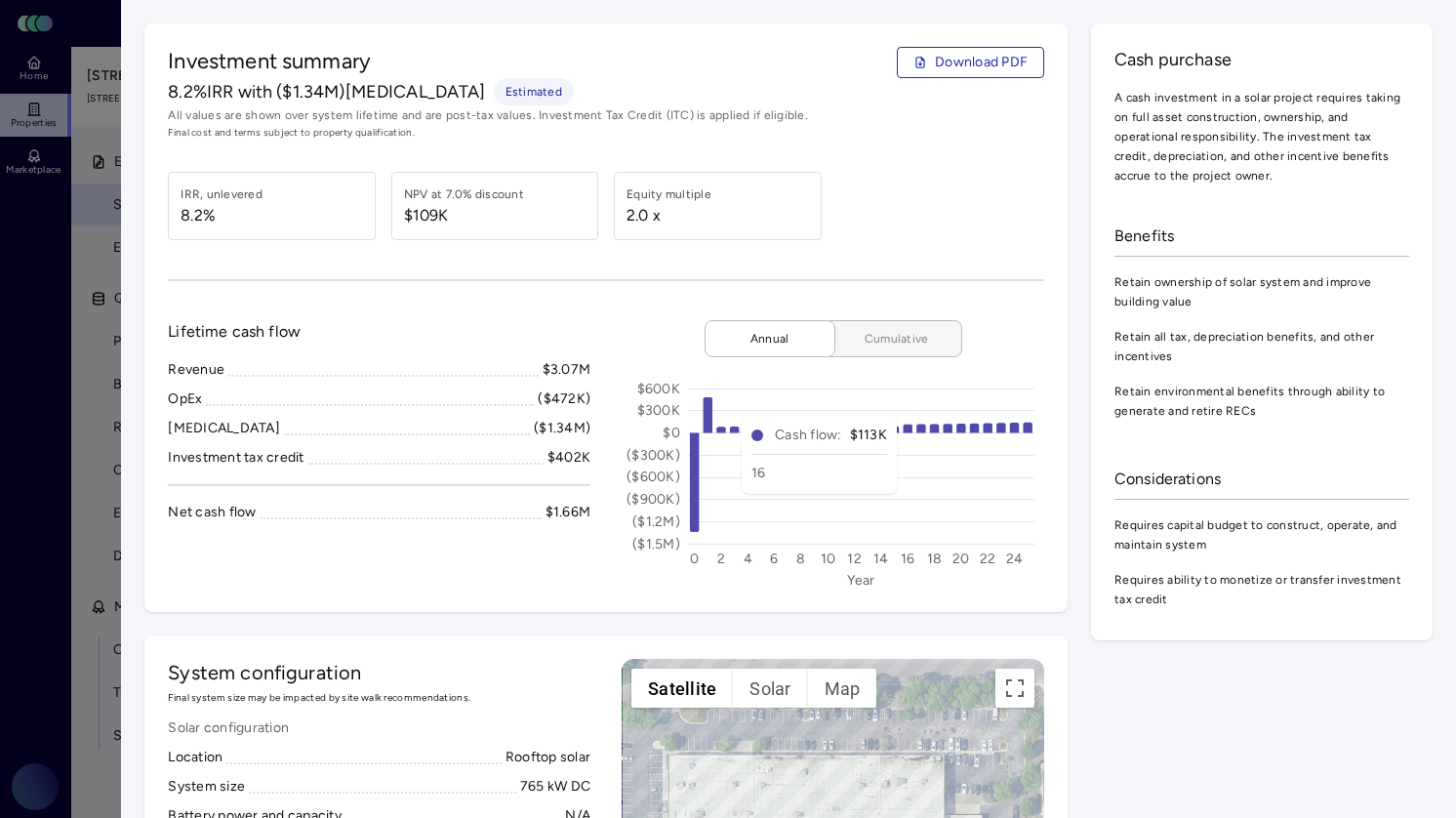 click on "Cumulative" at bounding box center [889, 339] 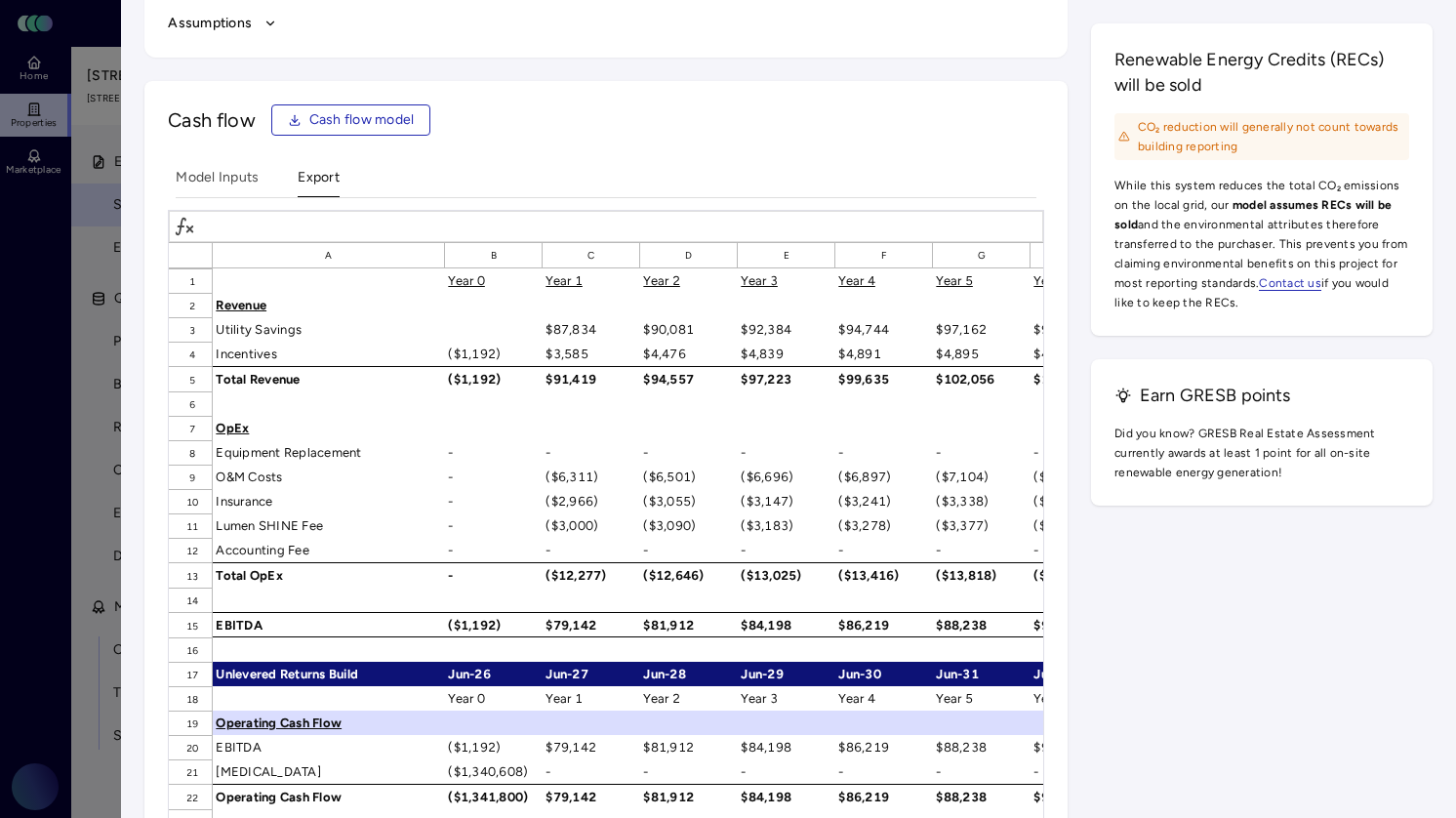 scroll, scrollTop: 2922, scrollLeft: 0, axis: vertical 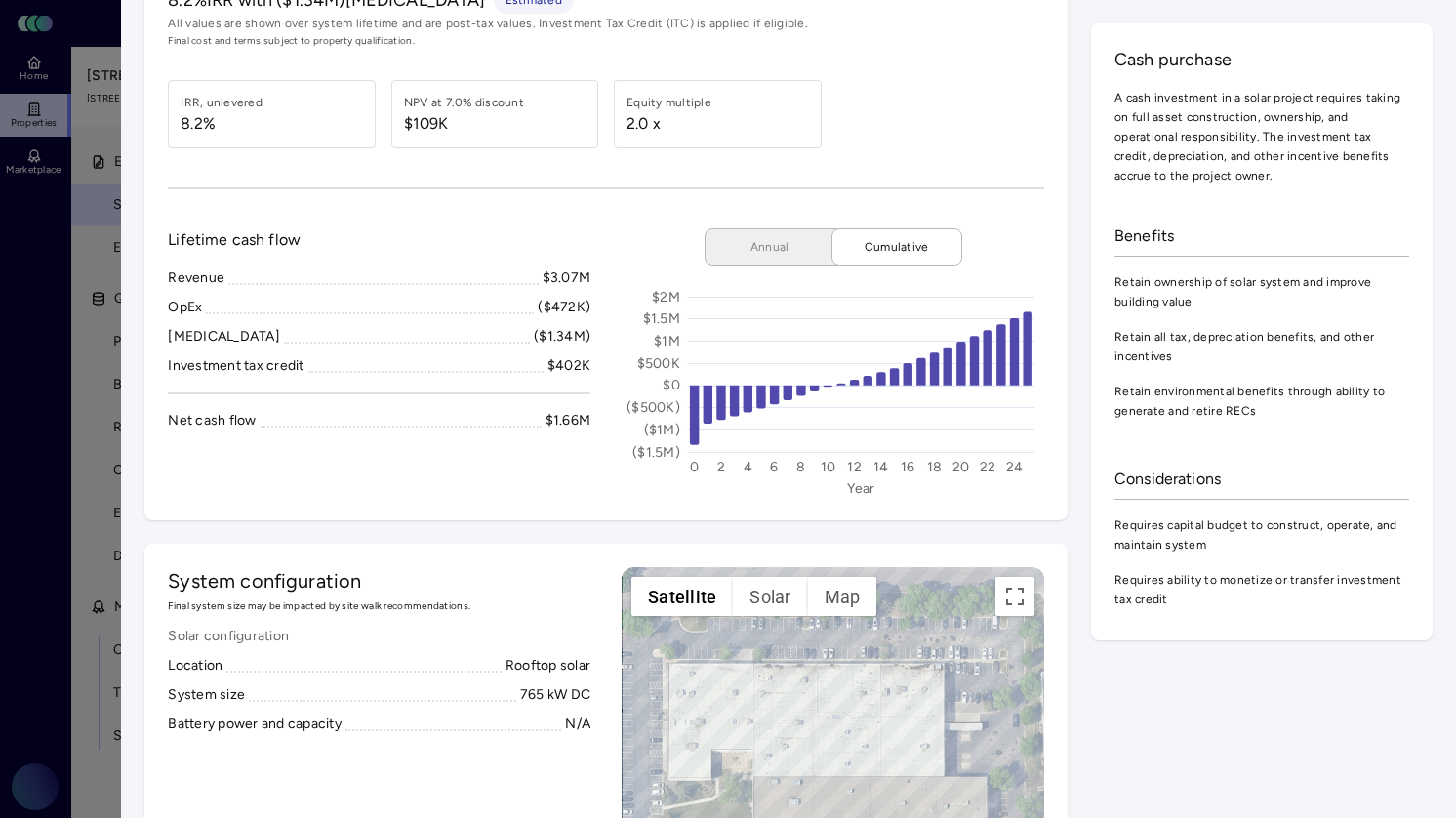 click at bounding box center (728, 409) 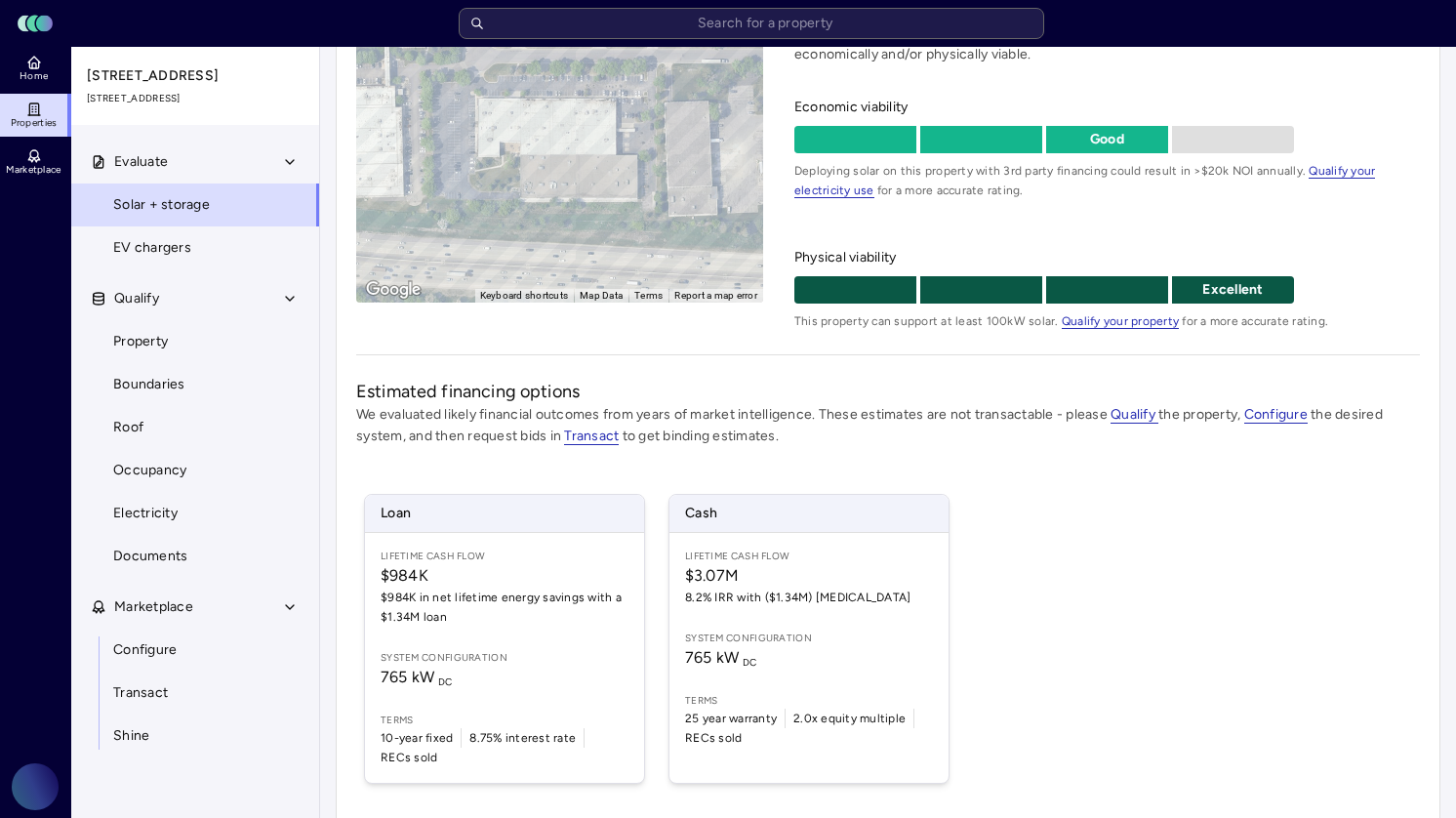 scroll, scrollTop: 288, scrollLeft: 0, axis: vertical 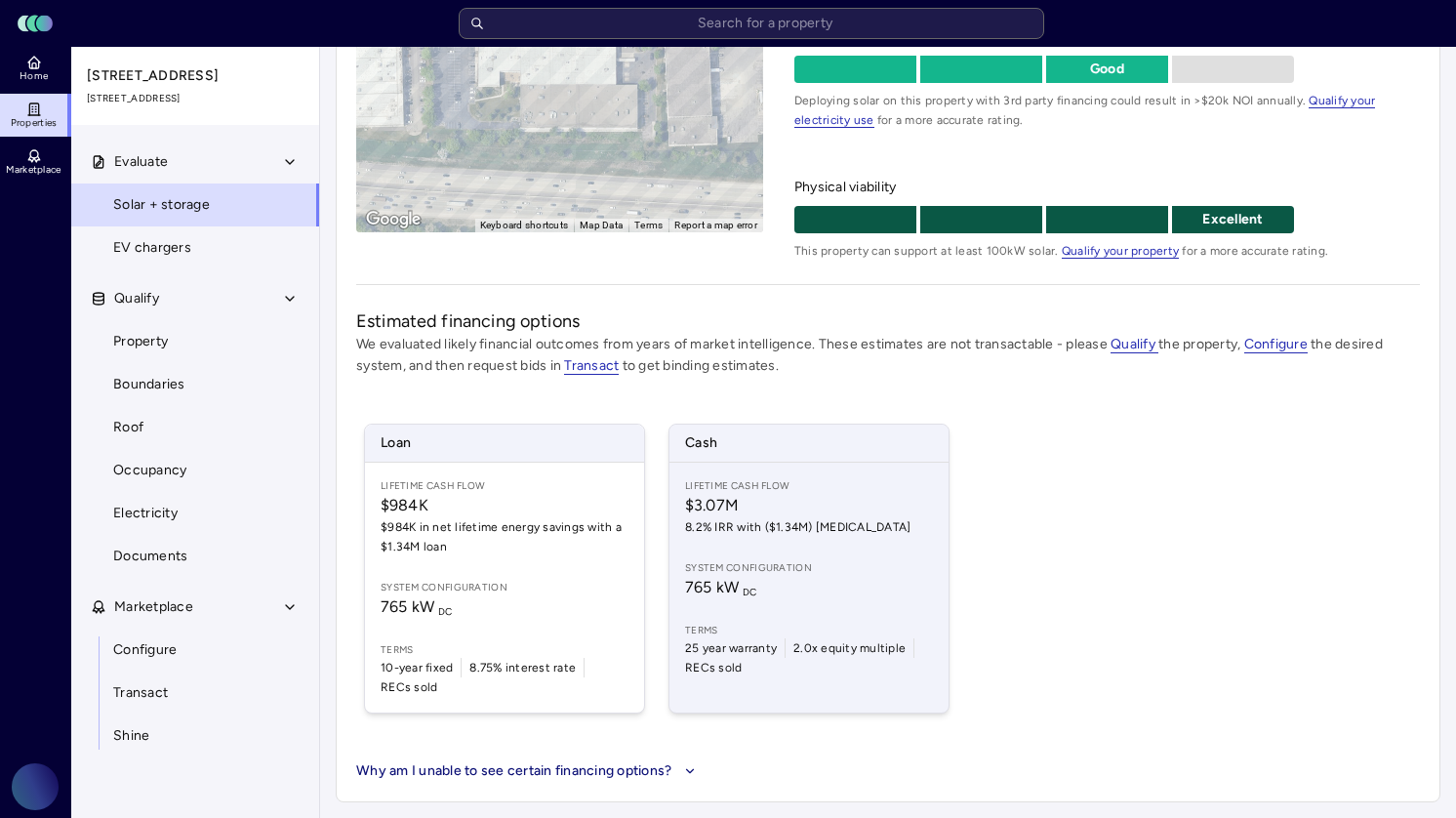 click on "765 kW   DC" at bounding box center [809, 588] 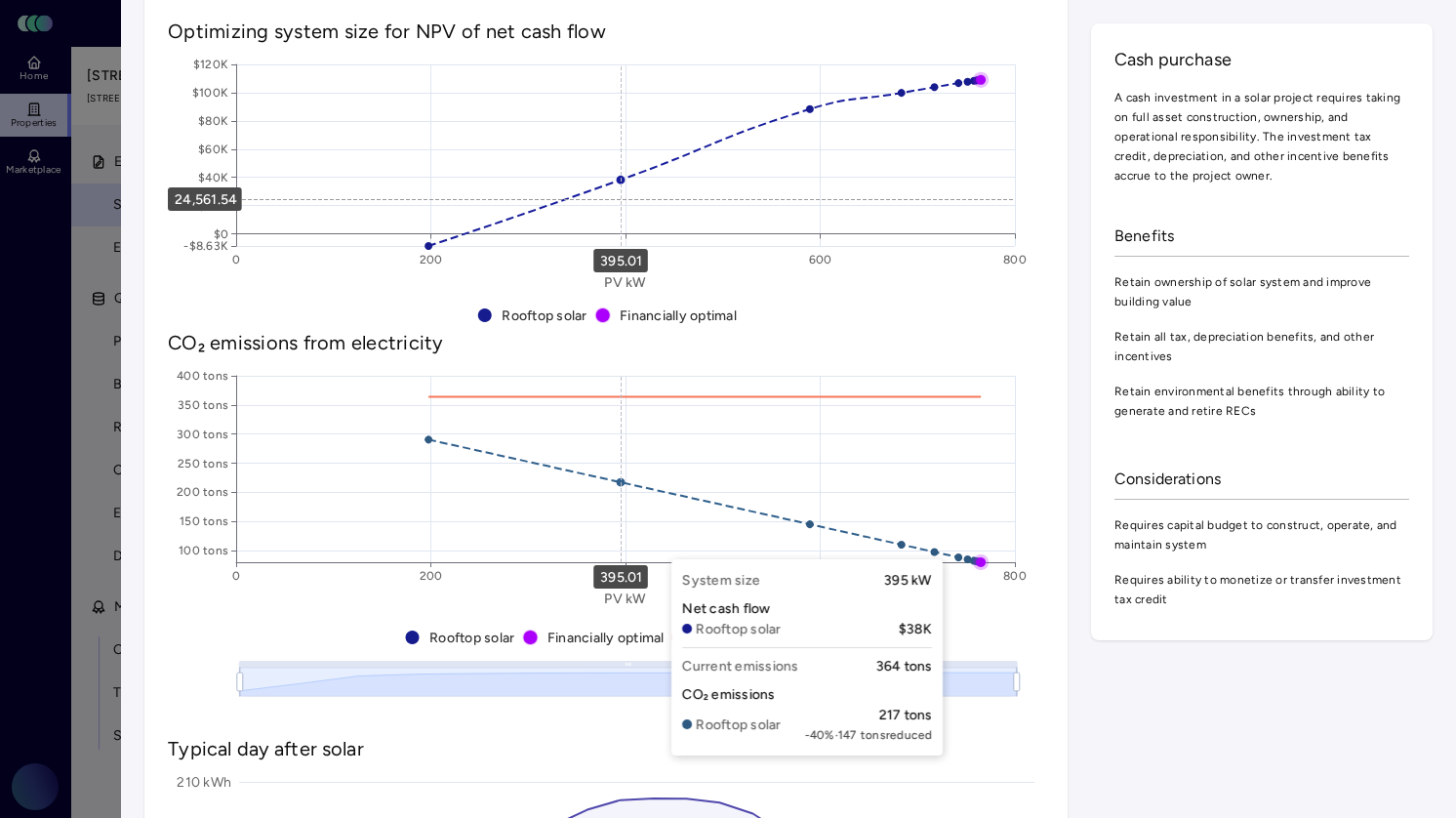 scroll, scrollTop: 1091, scrollLeft: 0, axis: vertical 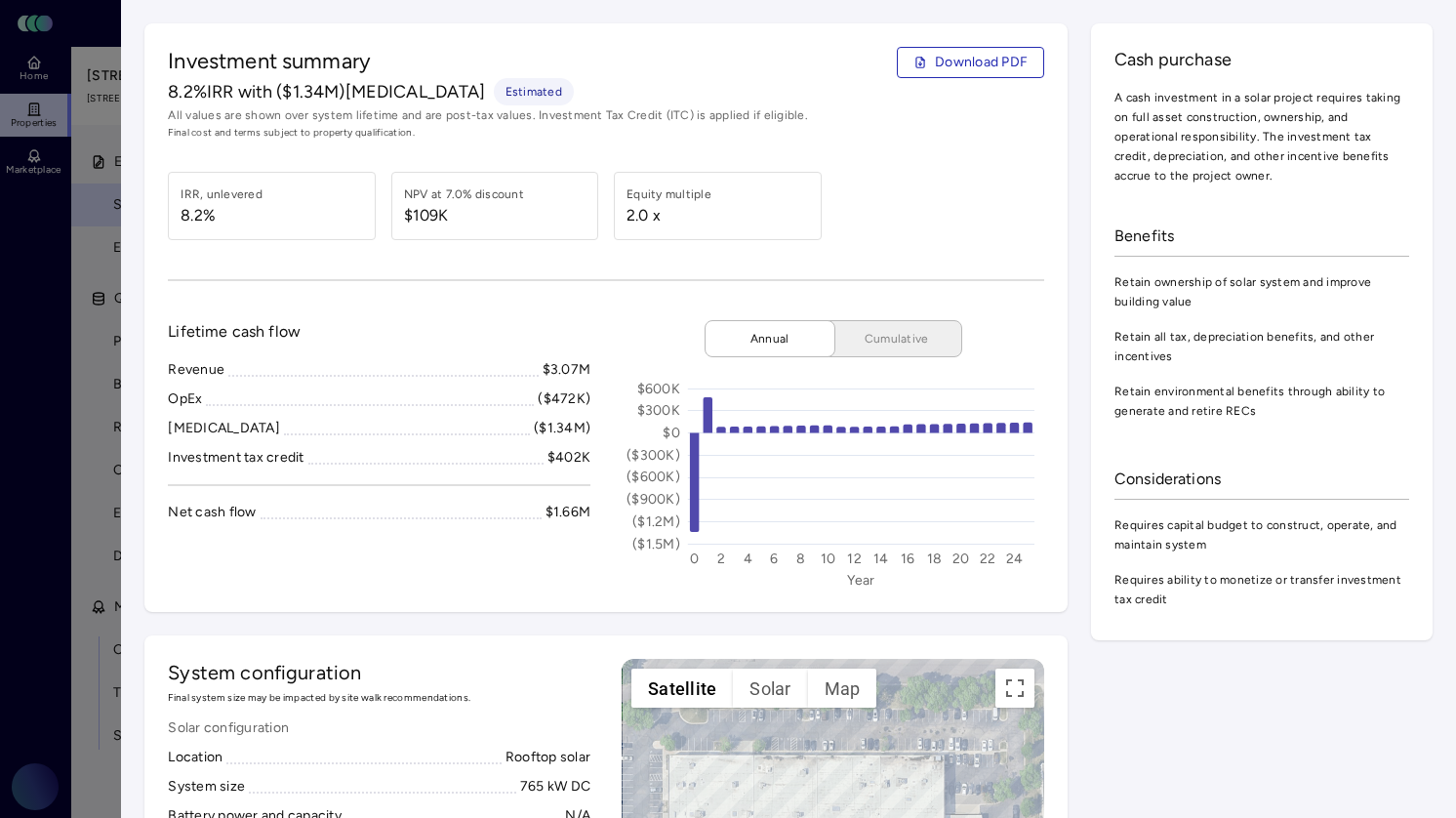 click at bounding box center (728, 409) 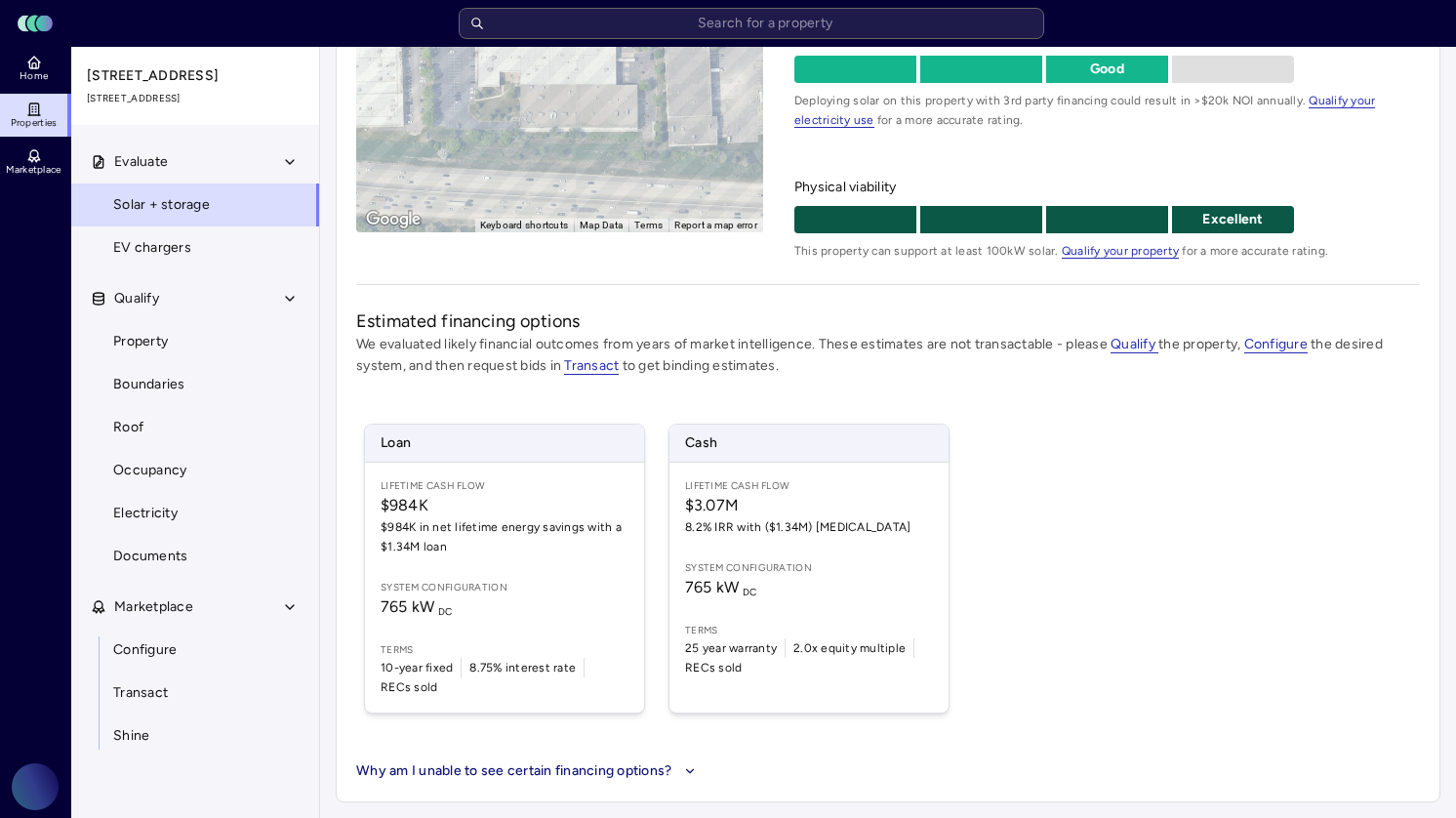 click on "6835 Winnetka Cir, Brooklyn Park, MN 55428" at bounding box center [196, 76] 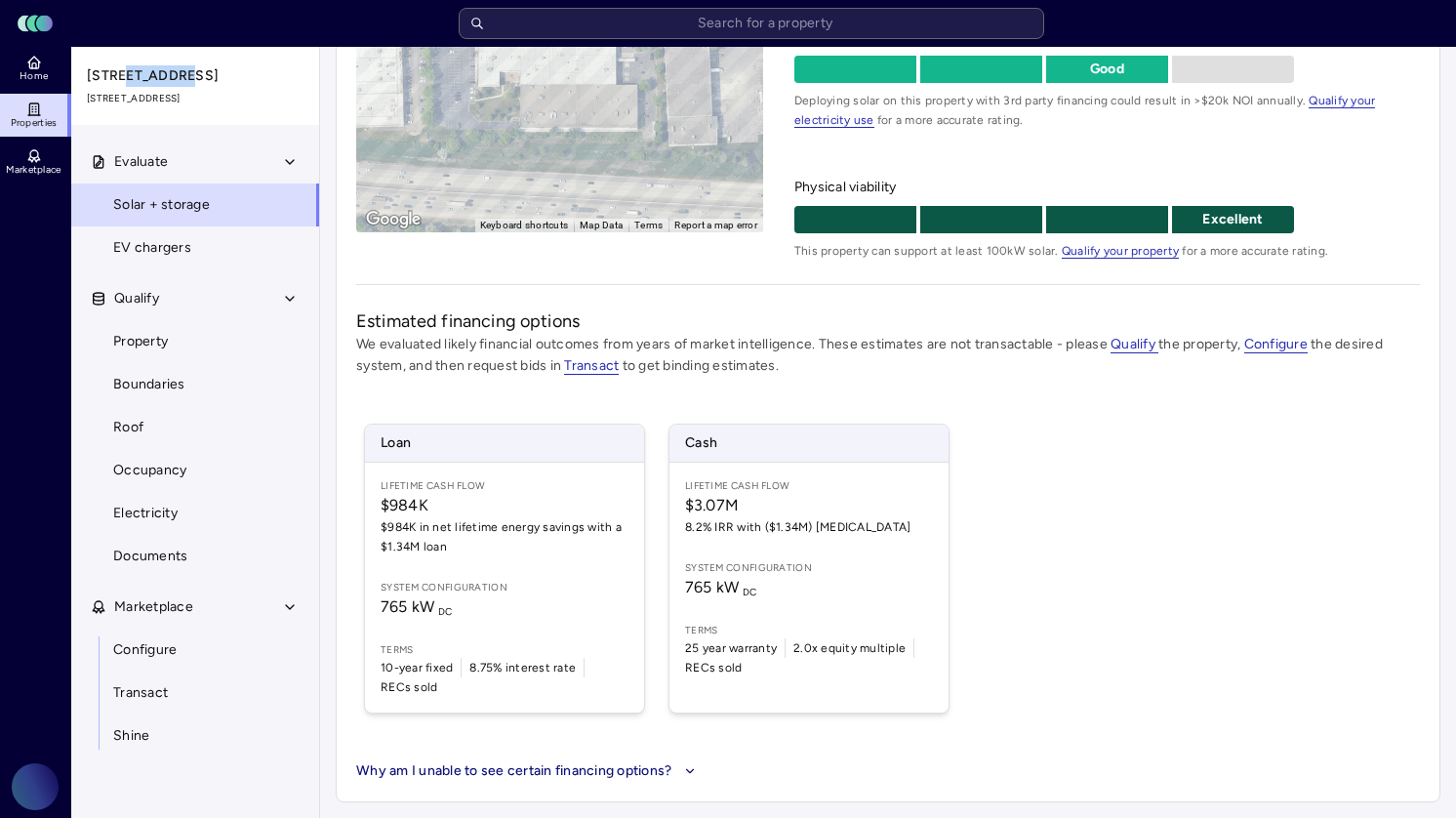 click on "6835 Winnetka Cir, Brooklyn Park, MN 55428" at bounding box center (196, 76) 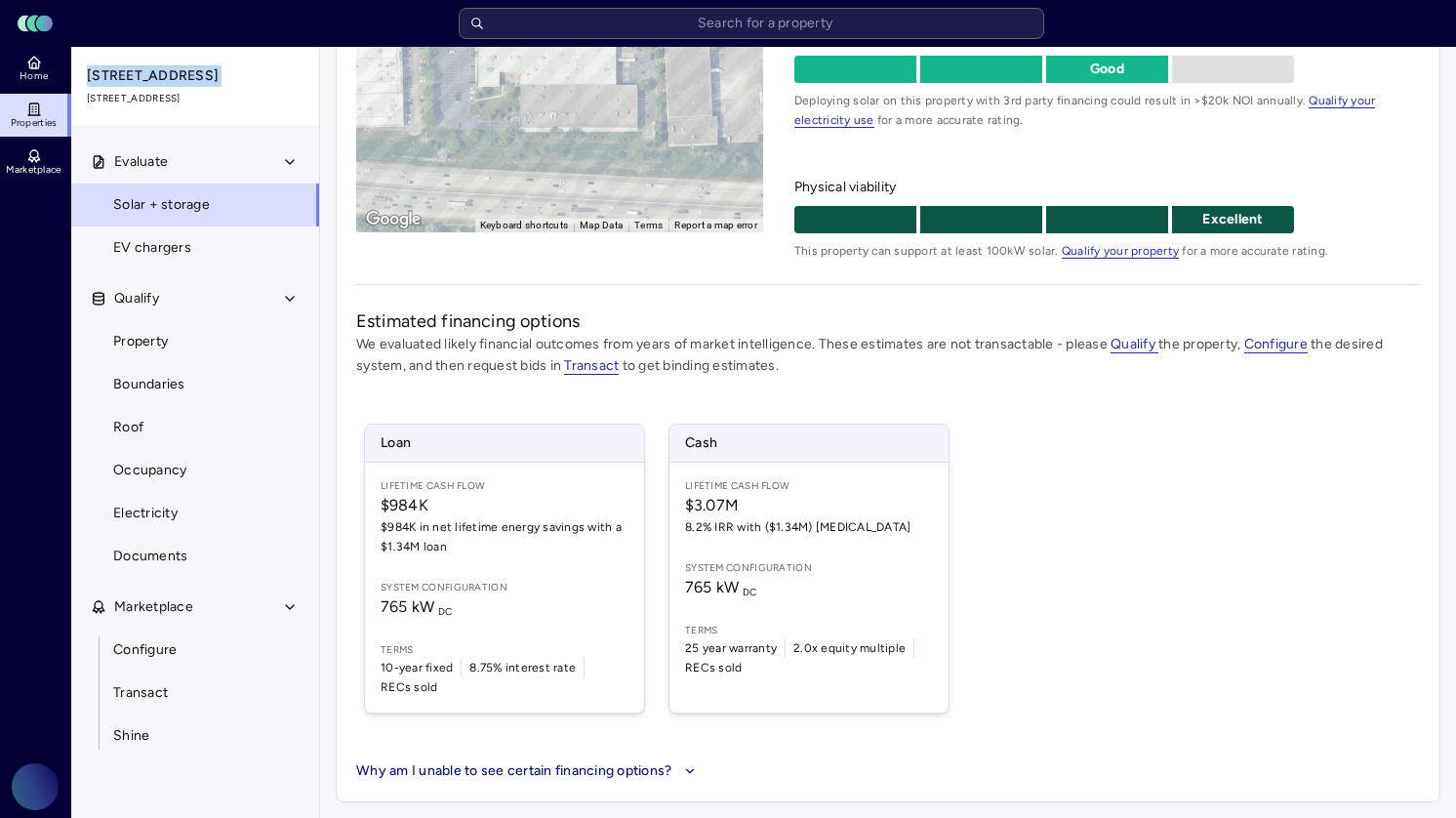 click on "6835 Winnetka Cir, Brooklyn Park, MN 55428" at bounding box center (196, 76) 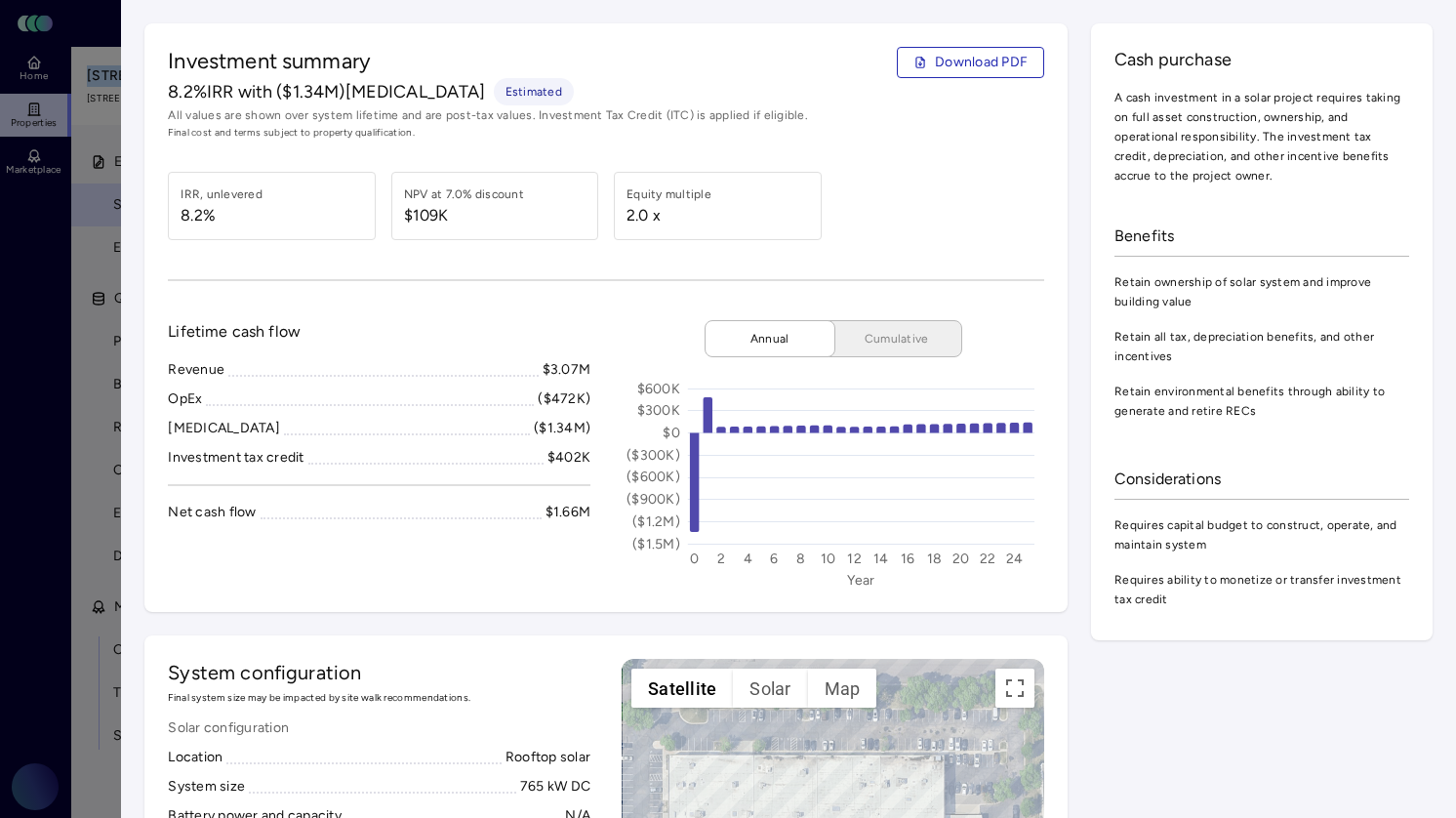 click at bounding box center (728, 409) 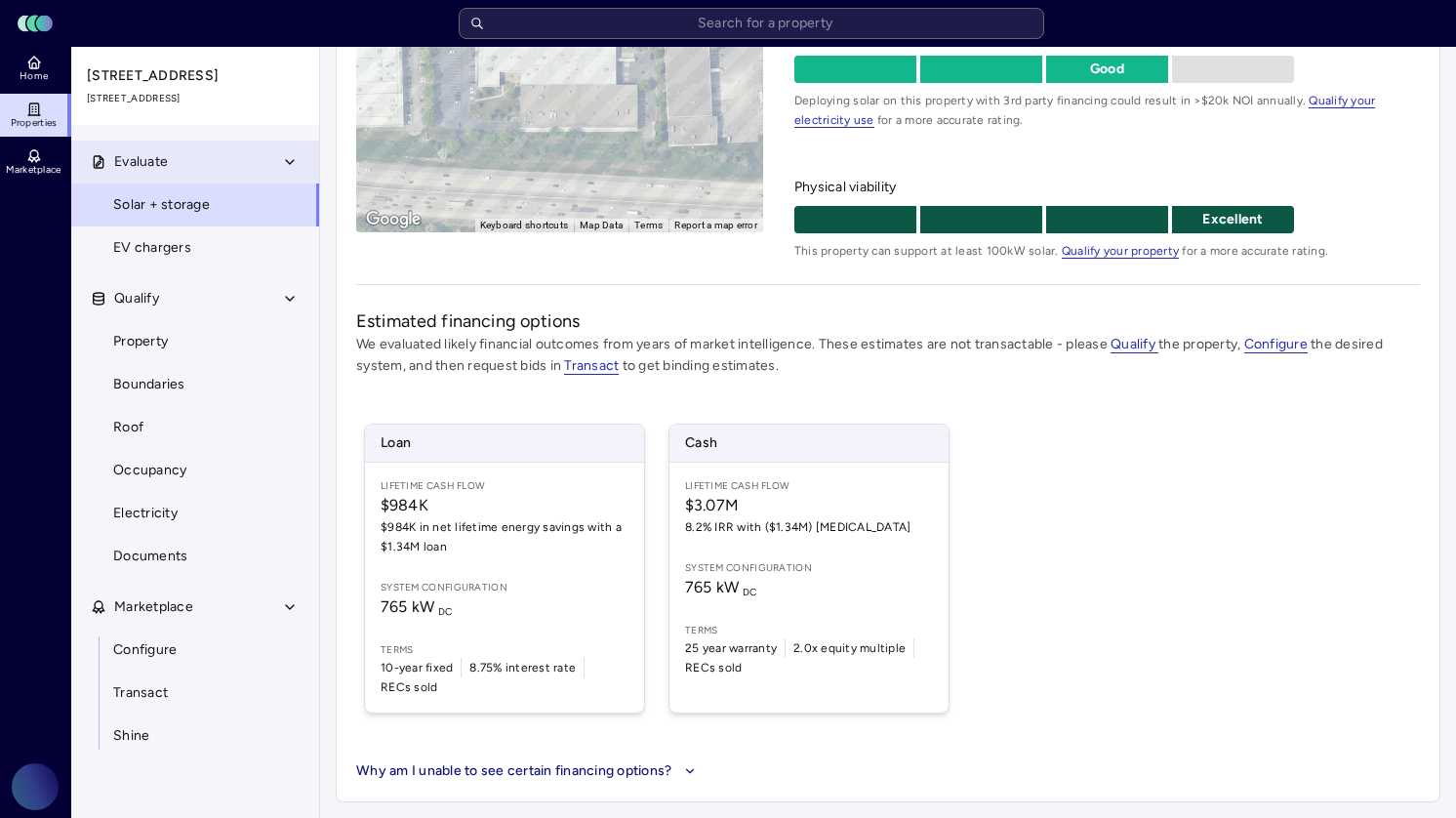 scroll, scrollTop: 0, scrollLeft: 0, axis: both 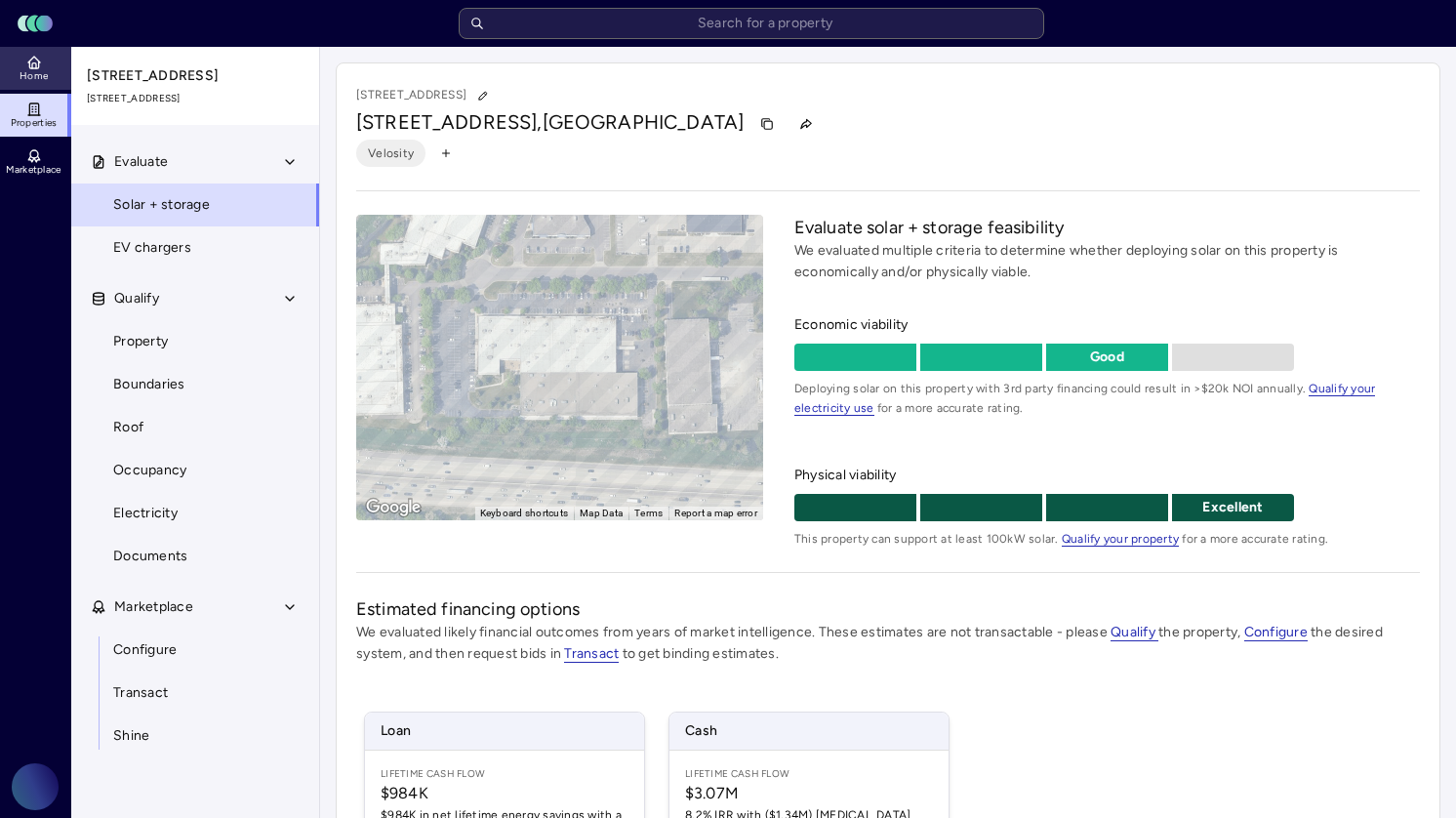 click on "Home" at bounding box center [35, 68] 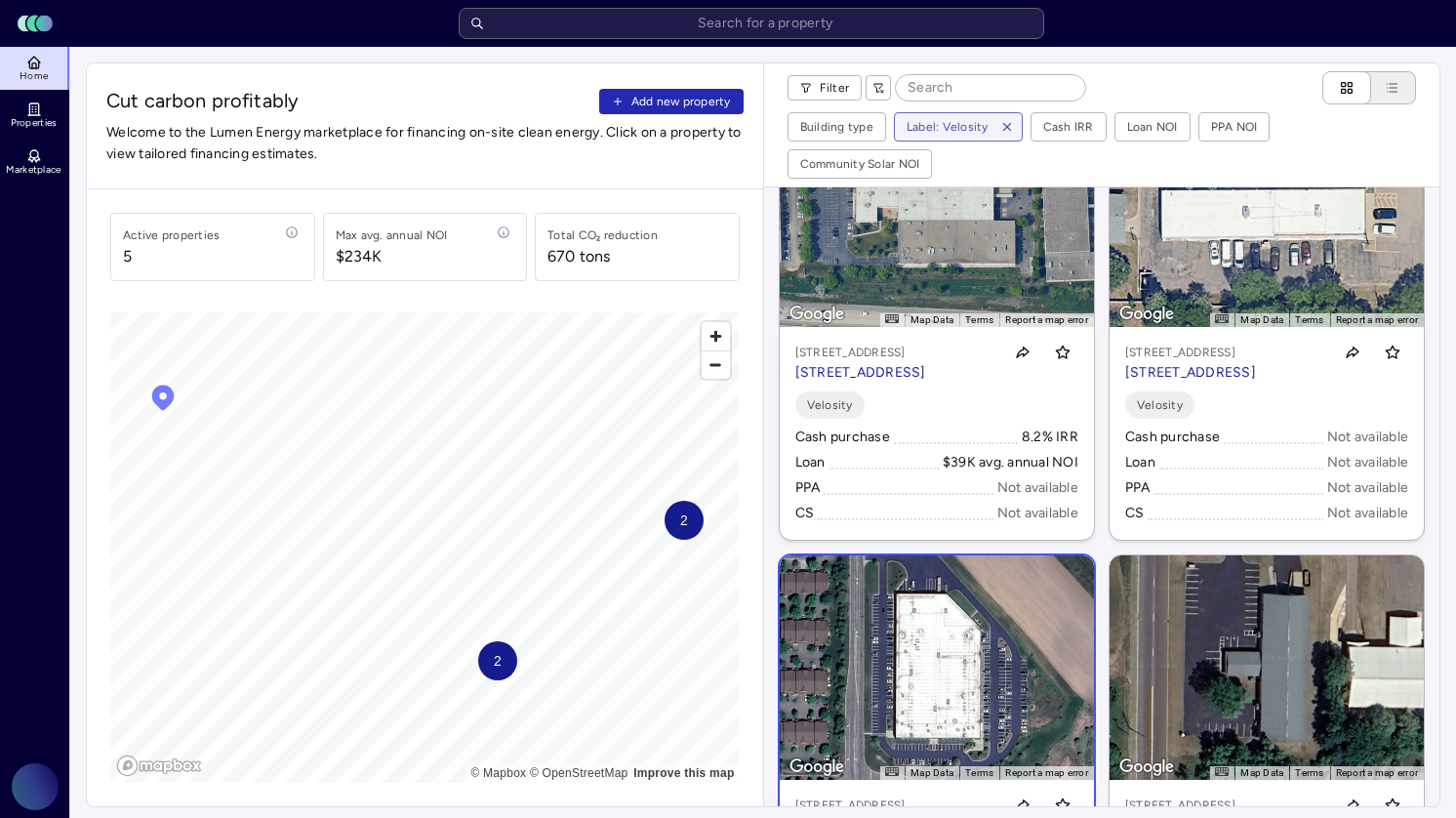 scroll, scrollTop: 86, scrollLeft: 0, axis: vertical 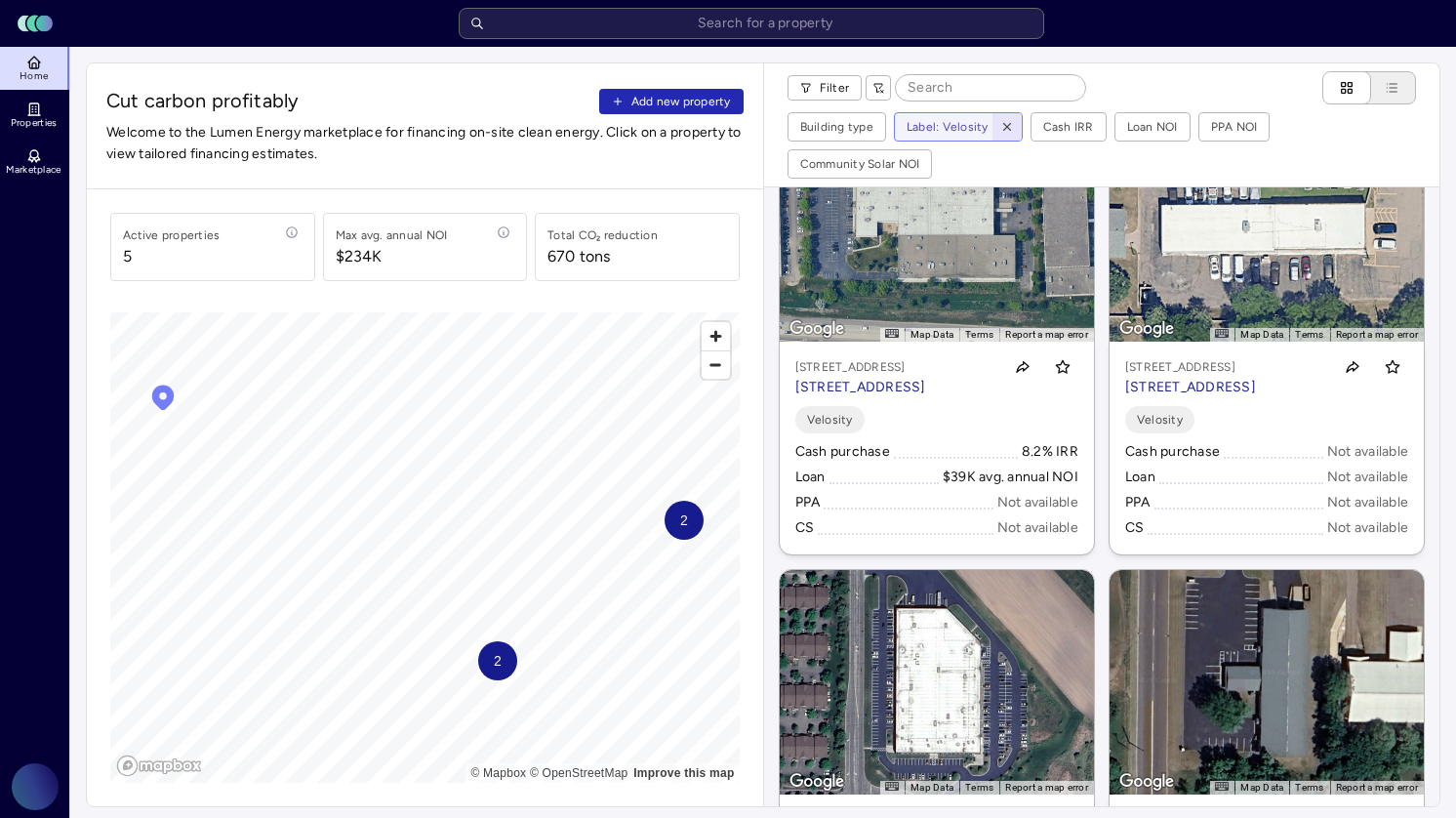 click 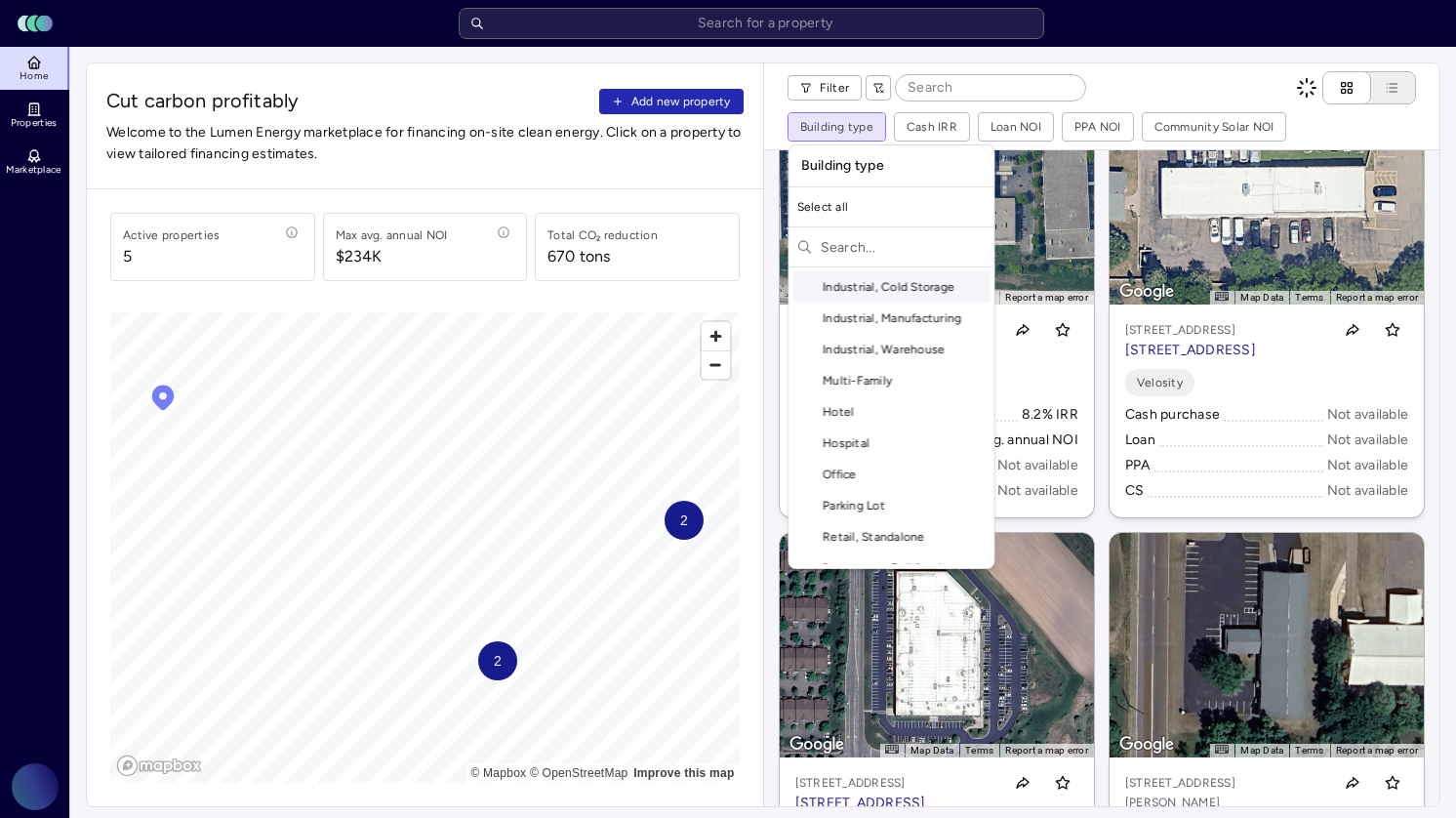 click on "Toggle Sidebar Lumen Energy Logo Home Properties Marketplace Gravity Climate Akshai Baskaran Cut carbon profitably Add new property Welcome to the Lumen Energy marketplace for financing on-site clean energy. Click on a property to view tailored financing estimates. Active properties 5 Max avg. annual NOI $234K Total CO₂ reduction 670 tons 2 2 © Mapbox   © OpenStreetMap   Improve this map Filter Building type Cash IRR Loan NOI PPA NOI Community Solar NOI ← Move left → Move right ↑ Move up ↓ Move down + Zoom in - Zoom out Home Jump left by 75% End Jump right by 75% Page Up Jump up by 75% Page Down Jump down by 75% To activate drag with keyboard, press Alt + Enter. Once in keyboard drag state, use the arrow keys to move the marker. To complete the drag, press the Enter key. To cancel, press Escape. Map Data Imagery ©2025 Airbus, CNES / Airbus, Maxar Technologies, USDA/FPAC/GEO Imagery ©2025 Airbus, CNES / Airbus, Maxar Technologies, USDA/FPAC/GEO 50 m  Terms Report a map error Velosity +" at bounding box center (728, 900) 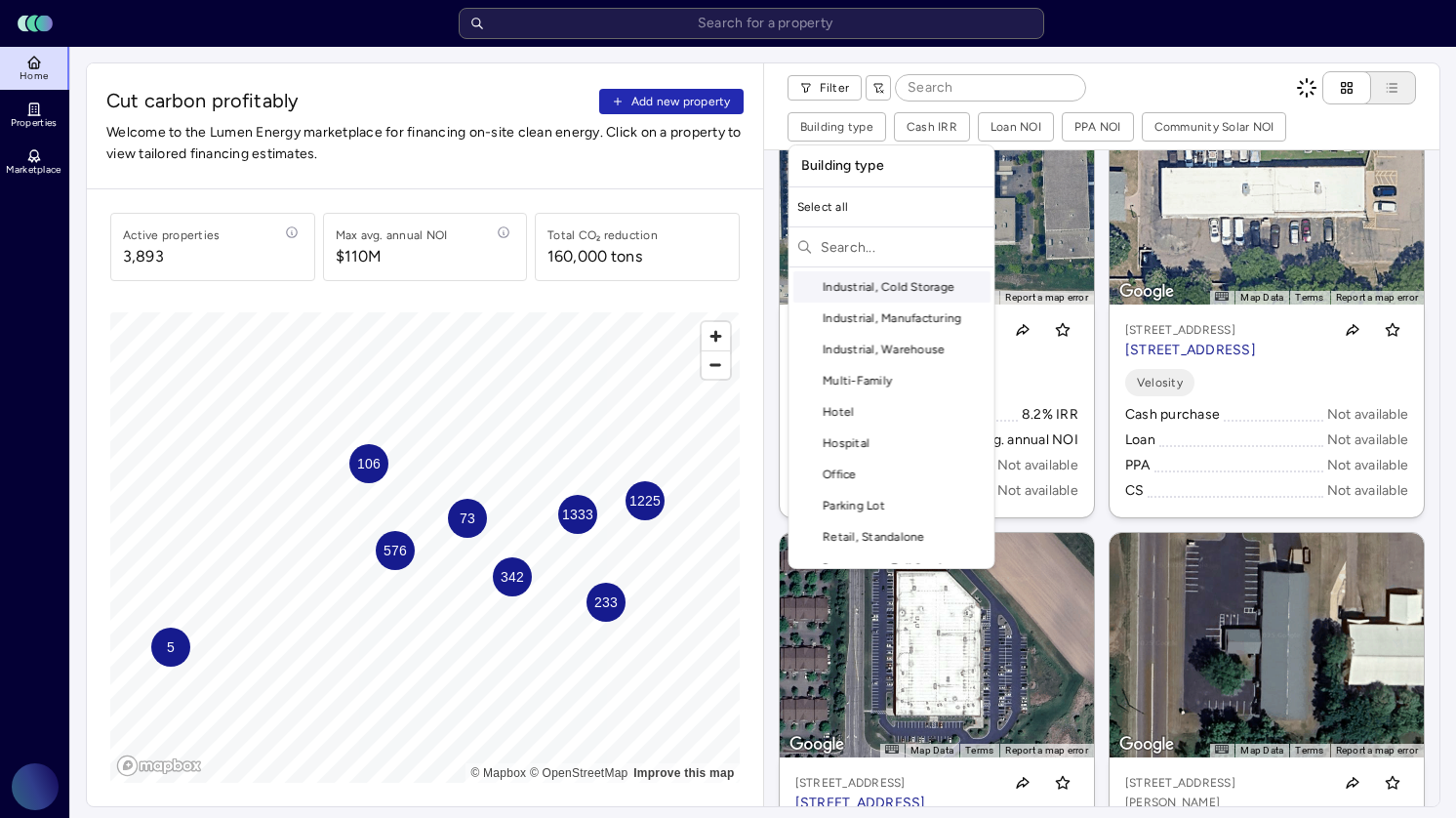 click at bounding box center [904, 247] 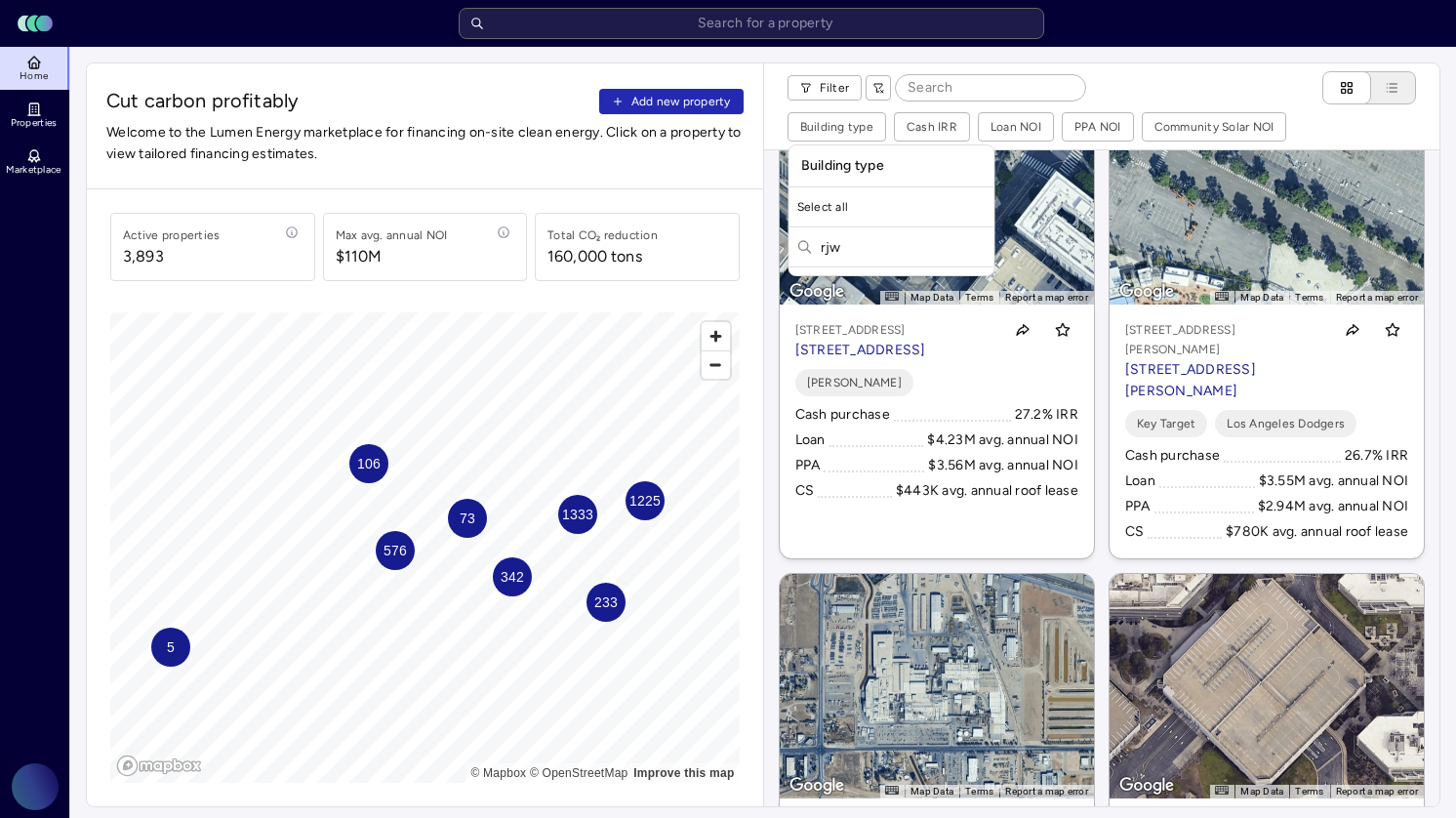 type on "rj" 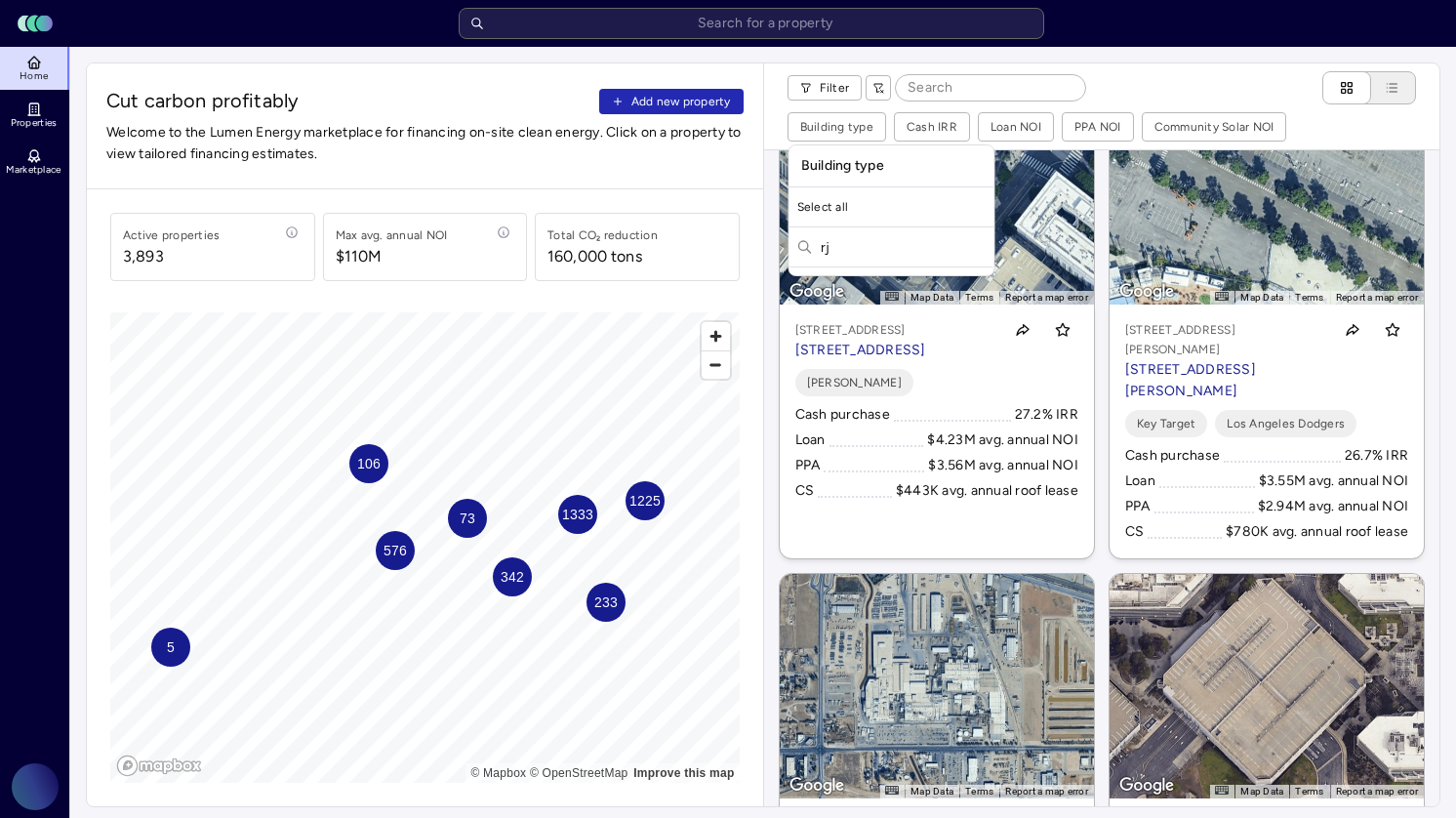 type 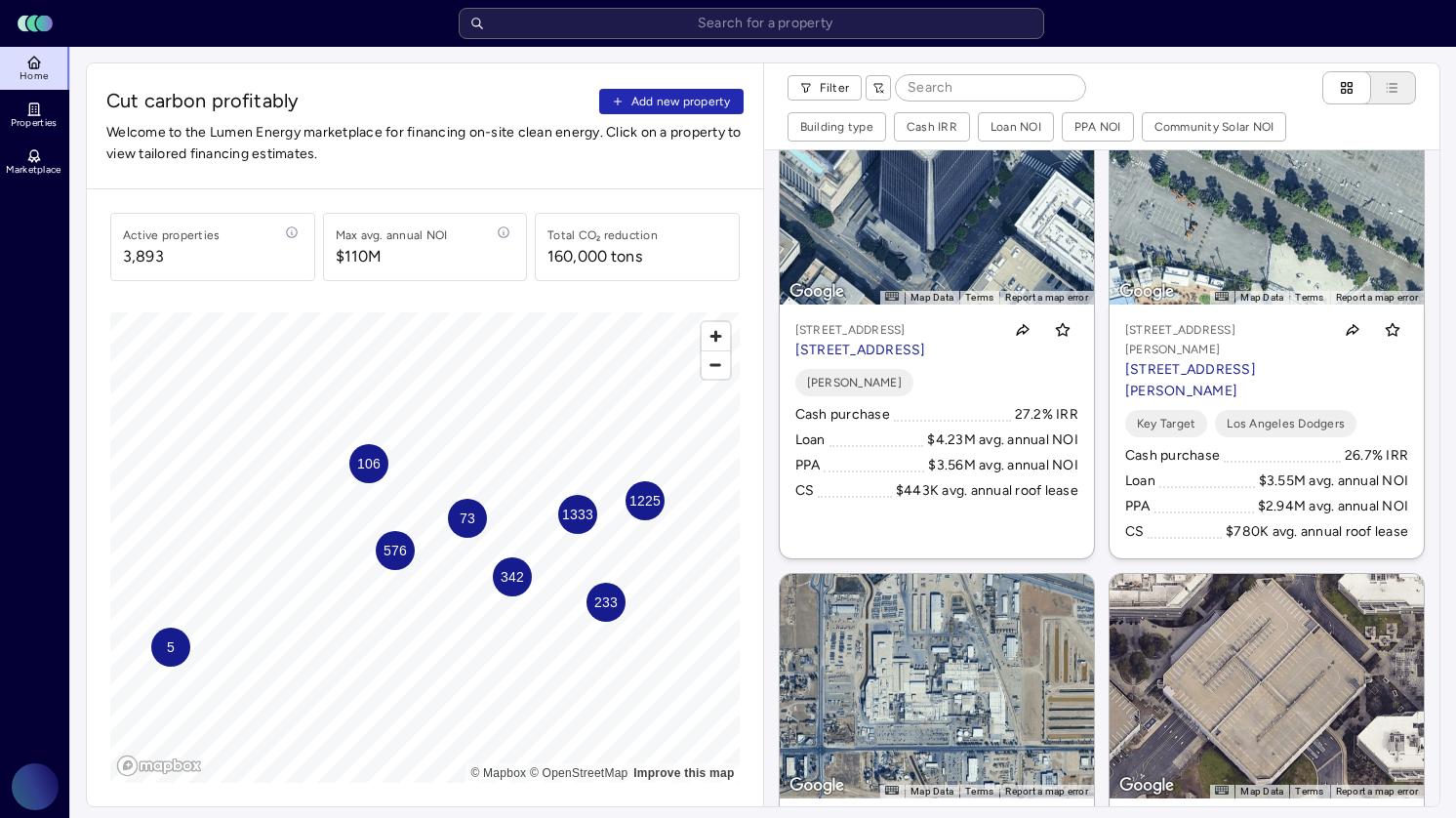 click on "Filter Building type Cash IRR Loan NOI PPA NOI Community Solar NOI" at bounding box center (1102, 106) 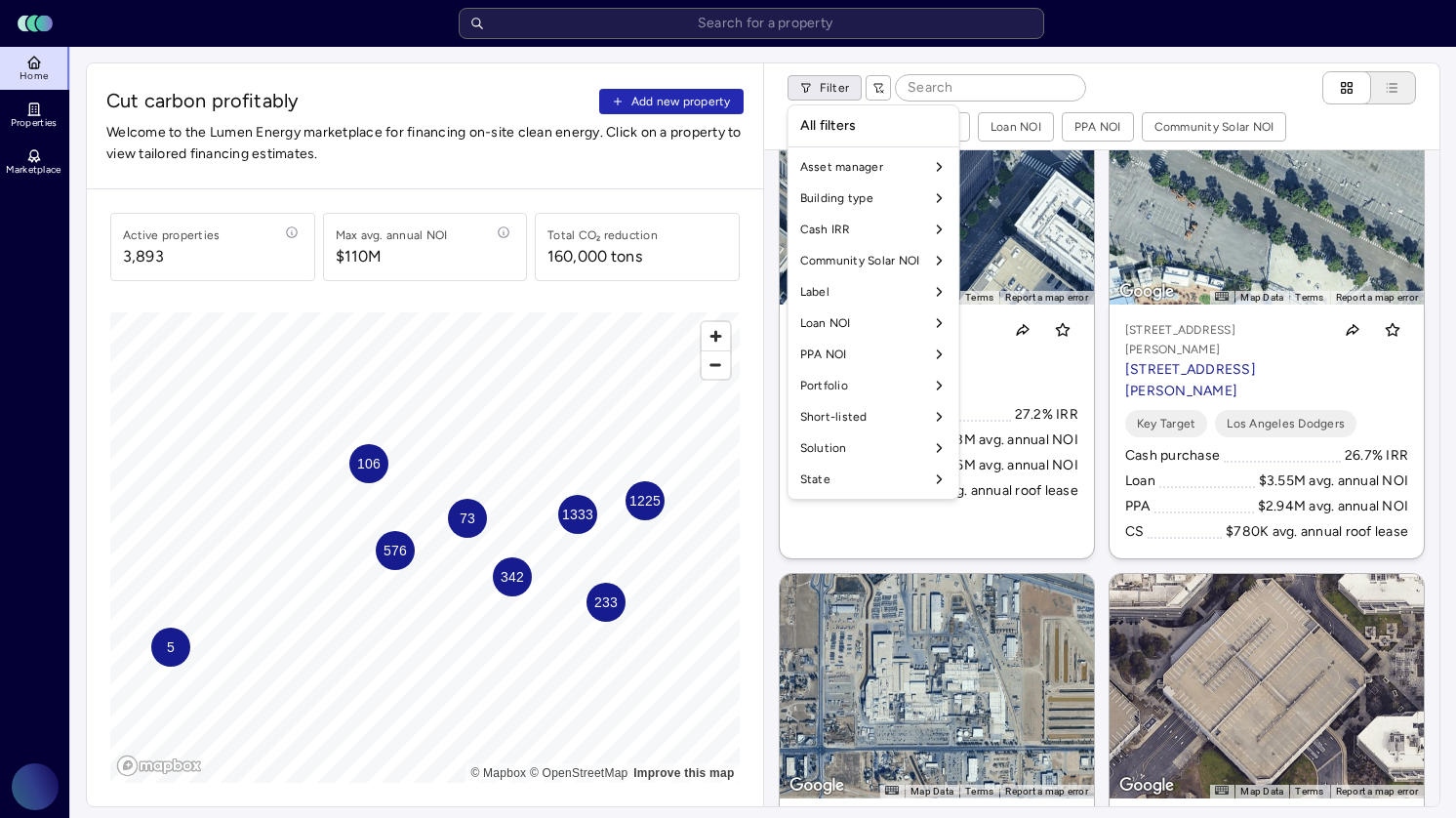click on "Toggle Sidebar Lumen Energy Logo Home Properties Marketplace Gravity Climate Akshai Baskaran Cut carbon profitably Add new property Welcome to the Lumen Energy marketplace for financing on-site clean energy. Click on a property to view tailored financing estimates. Active properties 3,893 Max avg. annual NOI $110M Total CO₂ reduction 160,000 tons 1225 342 1333 576 233 106 73 5 © Mapbox   © OpenStreetMap   Improve this map Filter Building type Cash IRR Loan NOI PPA NOI Community Solar NOI ← Move left → Move right ↑ Move up ↓ Move down + Zoom in - Zoom out Home Jump left by 75% End Jump right by 75% Page Up Jump up by 75% Page Down Jump down by 75% To activate drag with keyboard, press Alt + Enter. Once in keyboard drag state, use the arrow keys to move the marker. To complete the drag, press the Enter key. To cancel, press Escape. Map Data Imagery ©2025 Airbus, Maxar Technologies Imagery ©2025 Airbus, Maxar Technologies 20 m  Click to toggle between metric and imperial units Terms Loan" at bounding box center [728, 900] 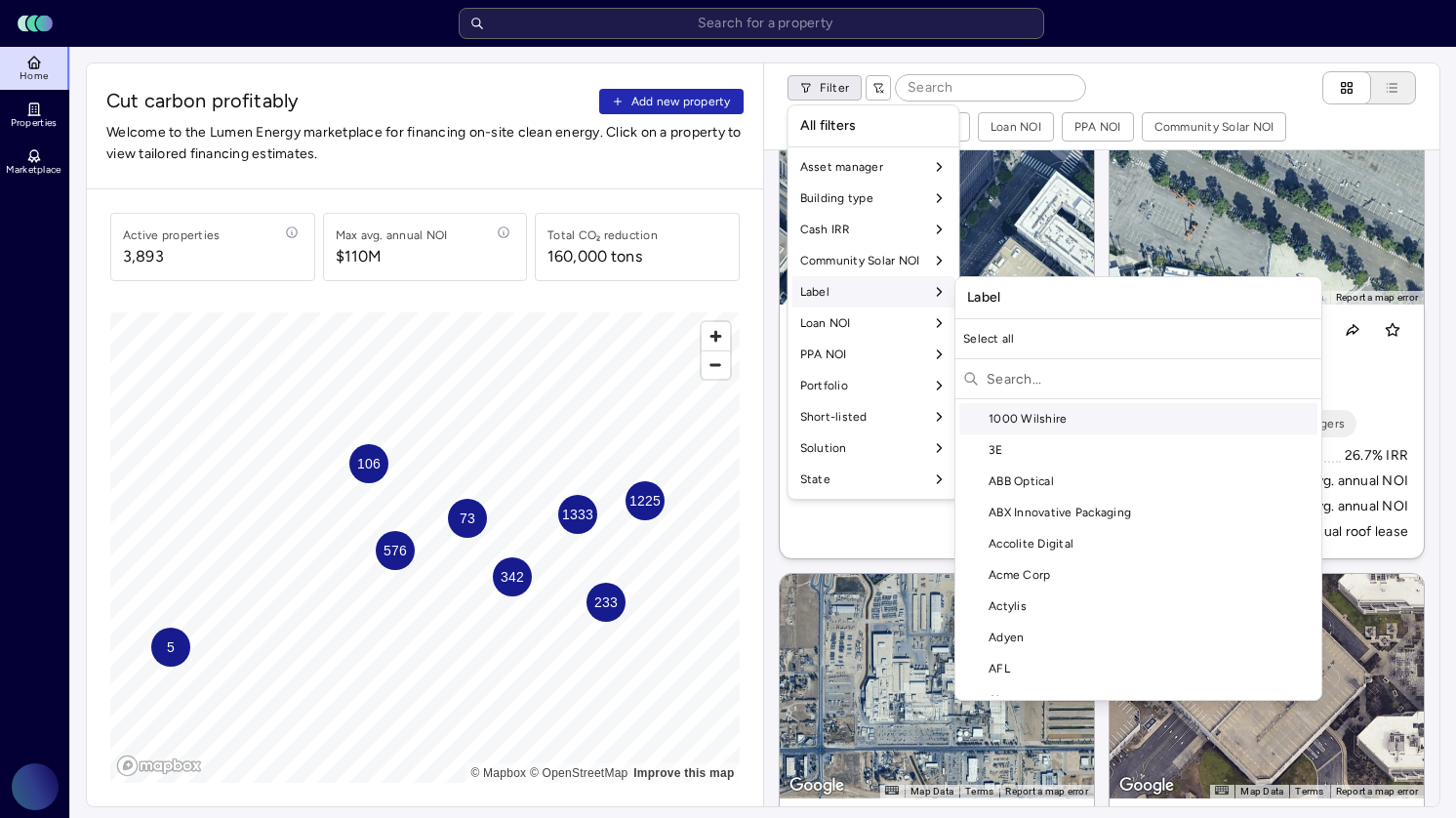 click at bounding box center [1150, 379] 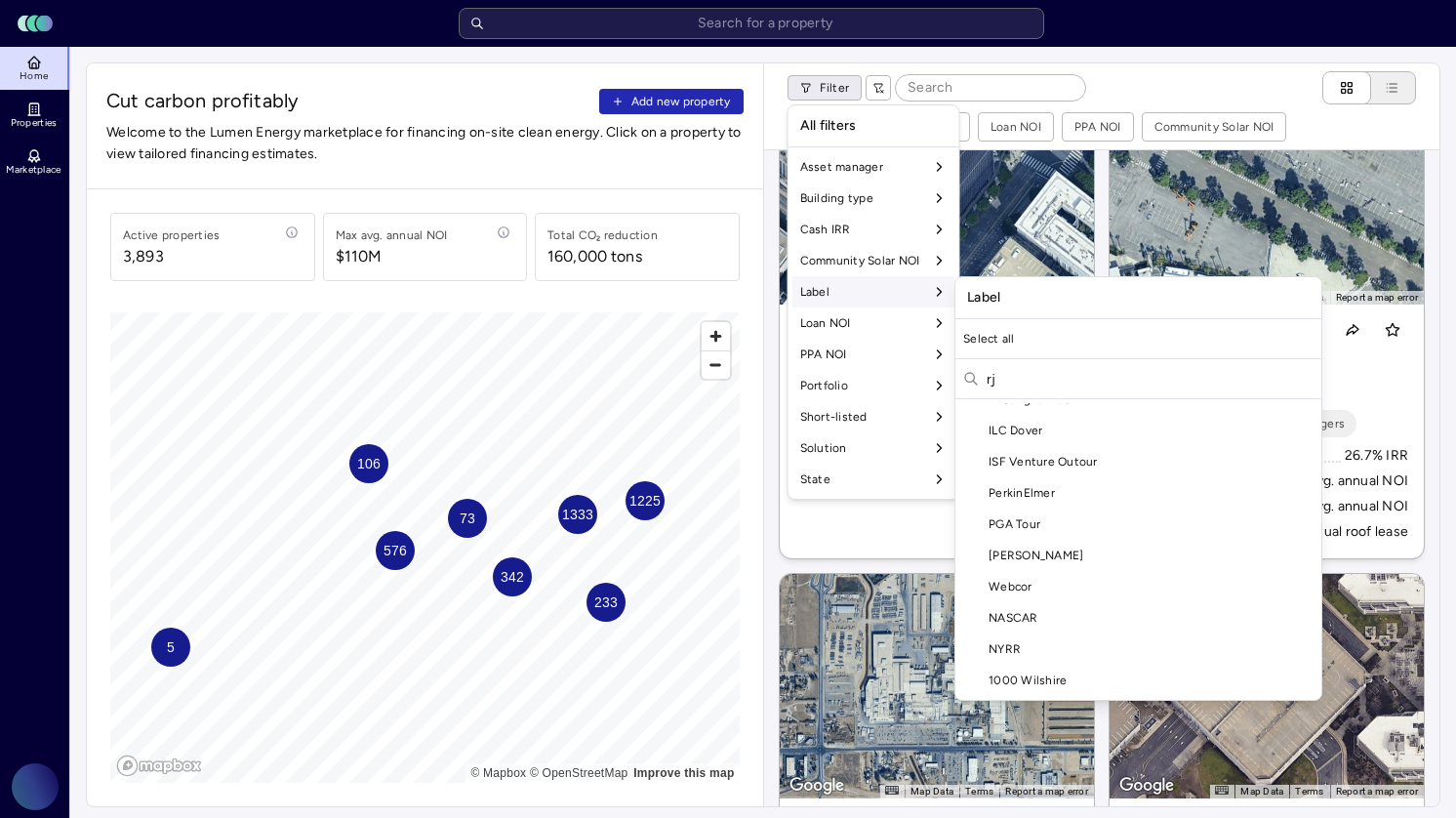 scroll, scrollTop: 0, scrollLeft: 0, axis: both 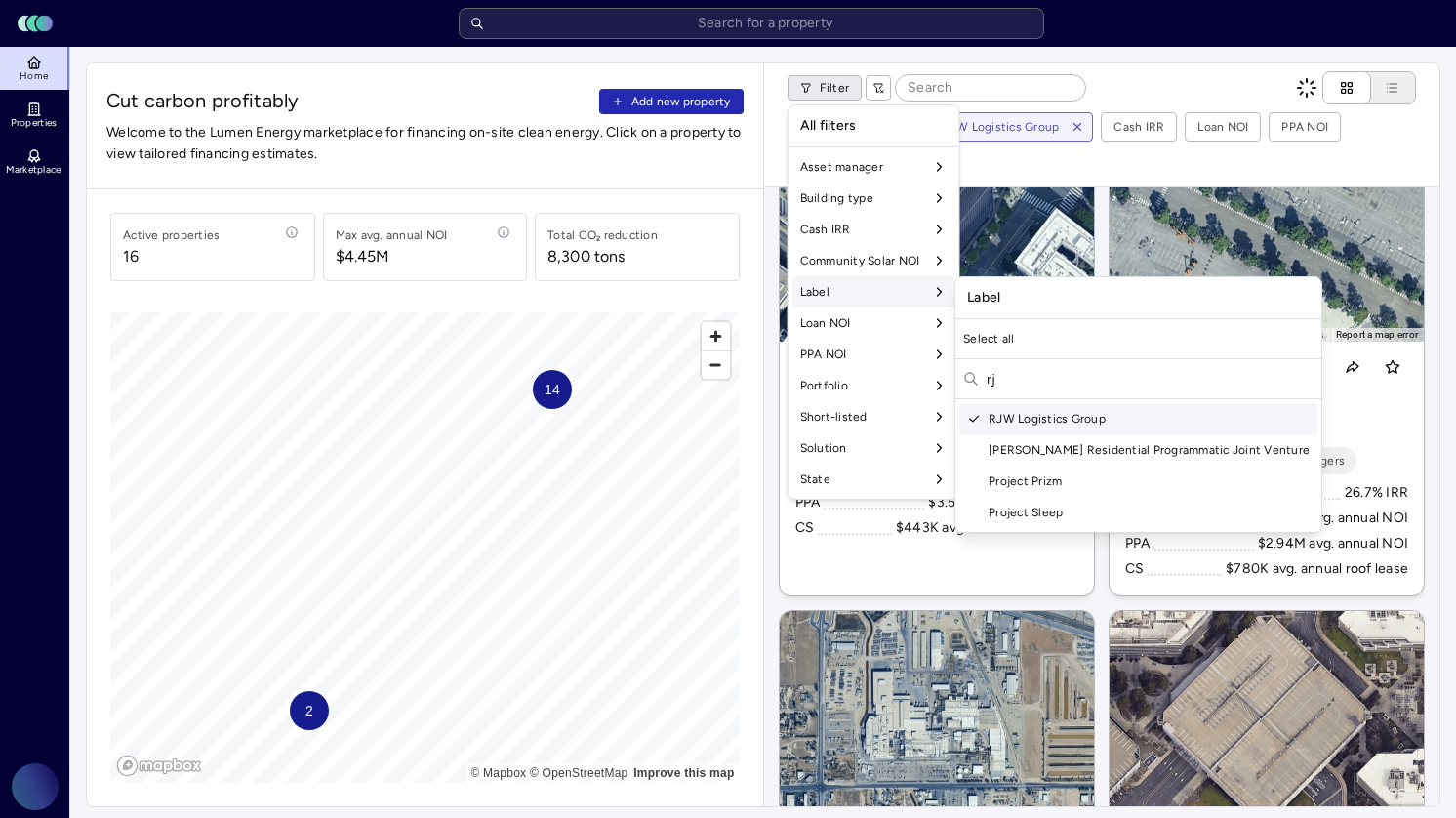 type on "rj" 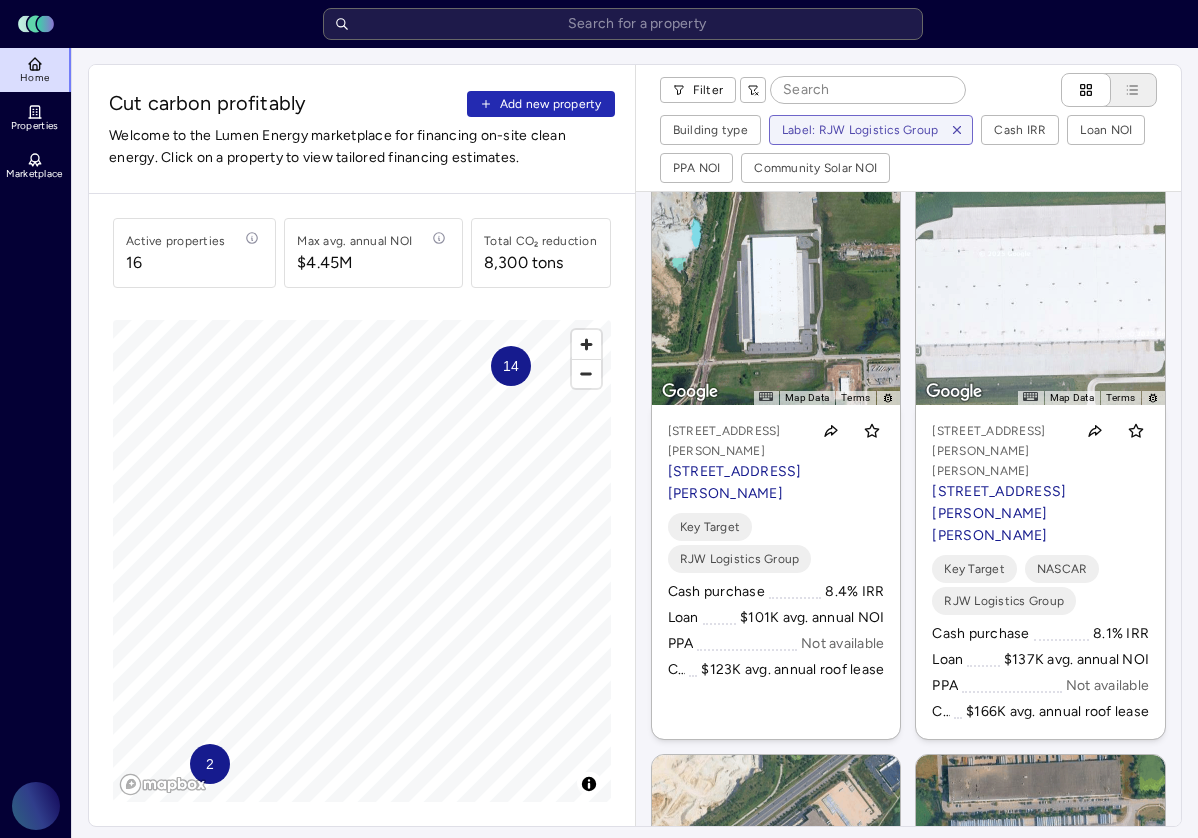 scroll, scrollTop: 0, scrollLeft: 0, axis: both 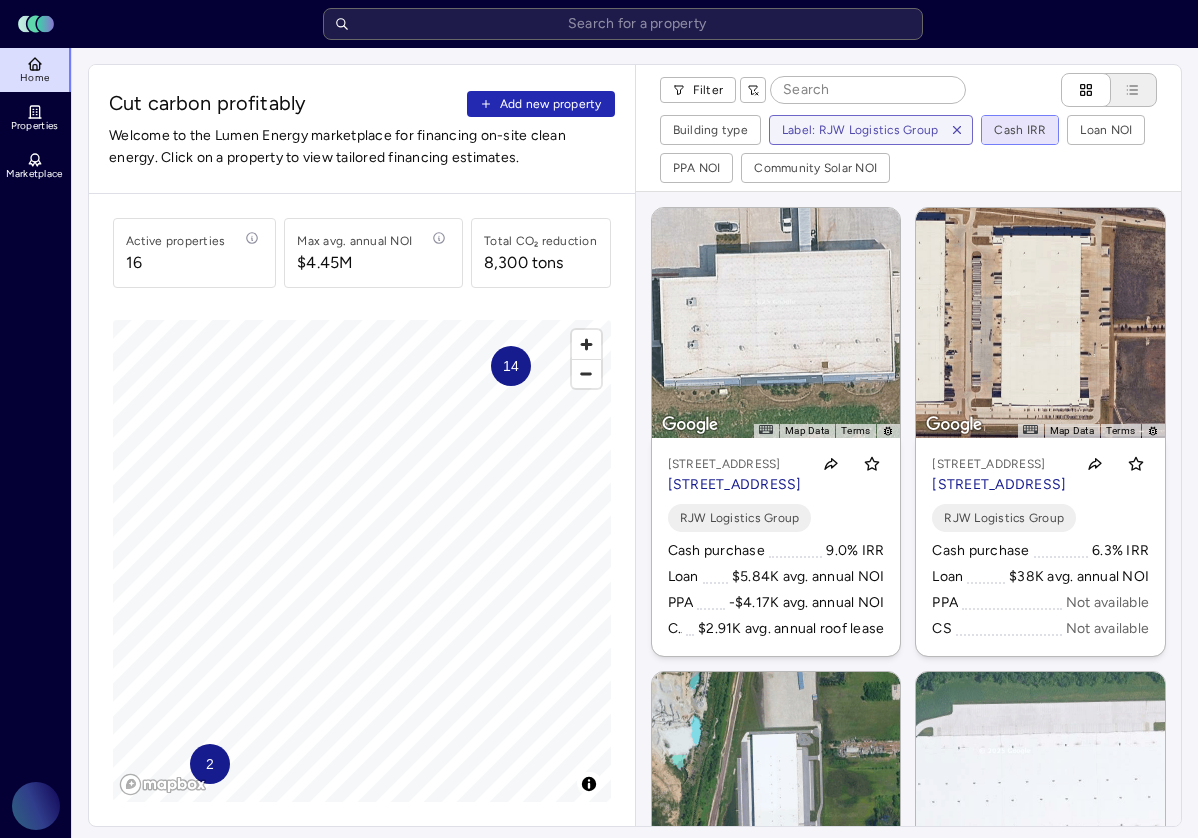 click on "Toggle Sidebar Lumen Energy Logo Home Properties Marketplace Gravity Climate Akshai Baskaran Cut carbon profitably Add new property Welcome to the Lumen Energy marketplace for financing on-site clean energy. Click on a property to view tailored financing estimates. Active properties 16 Max avg. annual NOI $4.45M Total CO₂ reduction 8,300 tons 14 2 © Mapbox   © OpenStreetMap   Improve this map Filter Building type Label: RJW Logistics Group Cash IRR Loan NOI PPA NOI Community Solar NOI ← Move left → Move right ↑ Move up ↓ Move down + Zoom in - Zoom out Home Jump left by 75% End Jump right by 75% Page Up Jump up by 75% Page Down Jump down by 75% To activate drag with keyboard, press Alt + Enter. Once in keyboard drag state, use the arrow keys to move the marker. To complete the drag, press the Enter key. To cancel, press Escape. Map Data Imagery ©2025 Airbus, Maxar Technologies, Vexcel Imaging US, Inc. Imagery ©2025 Airbus, Maxar Technologies, Vexcel Imaging US, Inc. 10 m  Terms Loan CS" at bounding box center (599, 922) 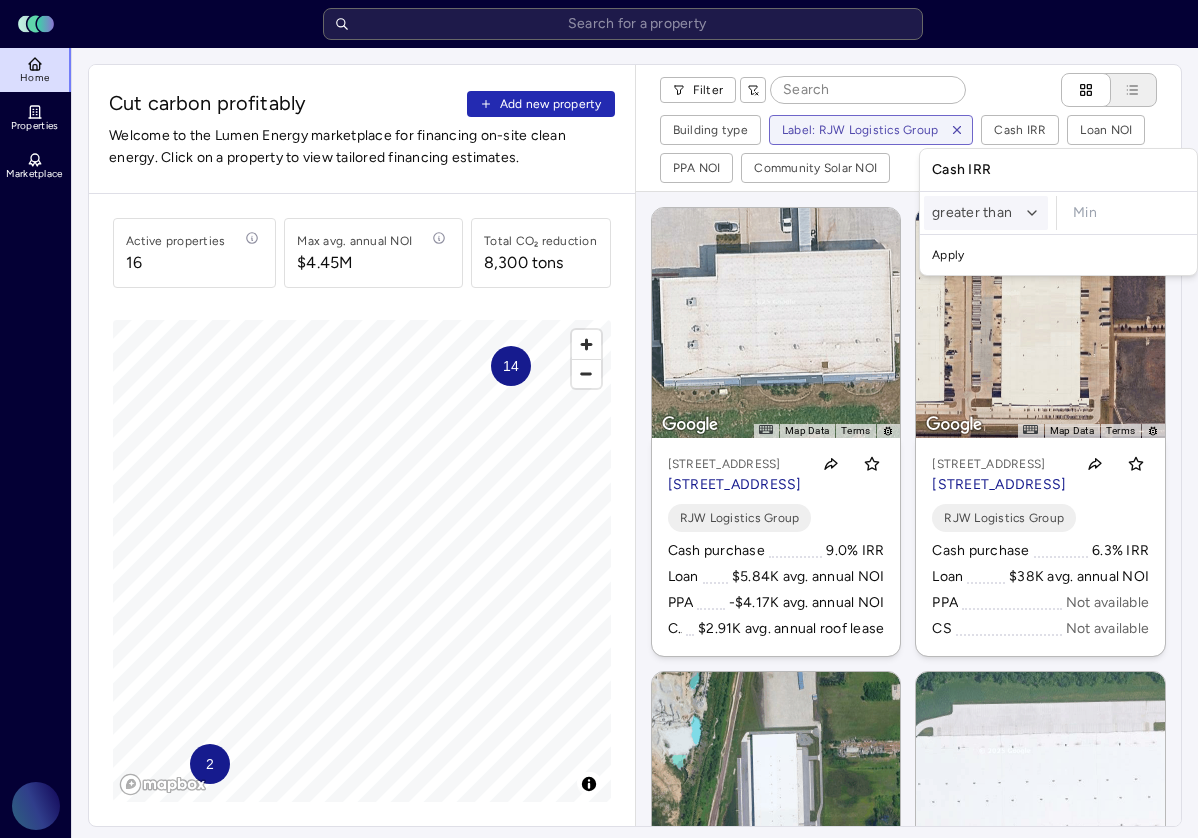 click on "Toggle Sidebar Lumen Energy Logo Home Properties Marketplace Gravity Climate Akshai Baskaran Cut carbon profitably Add new property Welcome to the Lumen Energy marketplace for financing on-site clean energy. Click on a property to view tailored financing estimates. Active properties 16 Max avg. annual NOI $4.45M Total CO₂ reduction 8,300 tons 14 2 © Mapbox   © OpenStreetMap   Improve this map Filter Building type Label: RJW Logistics Group Cash IRR Loan NOI PPA NOI Community Solar NOI ← Move left → Move right ↑ Move up ↓ Move down + Zoom in - Zoom out Home Jump left by 75% End Jump right by 75% Page Up Jump up by 75% Page Down Jump down by 75% To activate drag with keyboard, press Alt + Enter. Once in keyboard drag state, use the arrow keys to move the marker. To complete the drag, press the Enter key. To cancel, press Escape. Map Data Imagery ©2025 Airbus, Maxar Technologies, Vexcel Imaging US, Inc. Imagery ©2025 Airbus, Maxar Technologies, Vexcel Imaging US, Inc. 10 m  Terms Loan CS" at bounding box center [599, 922] 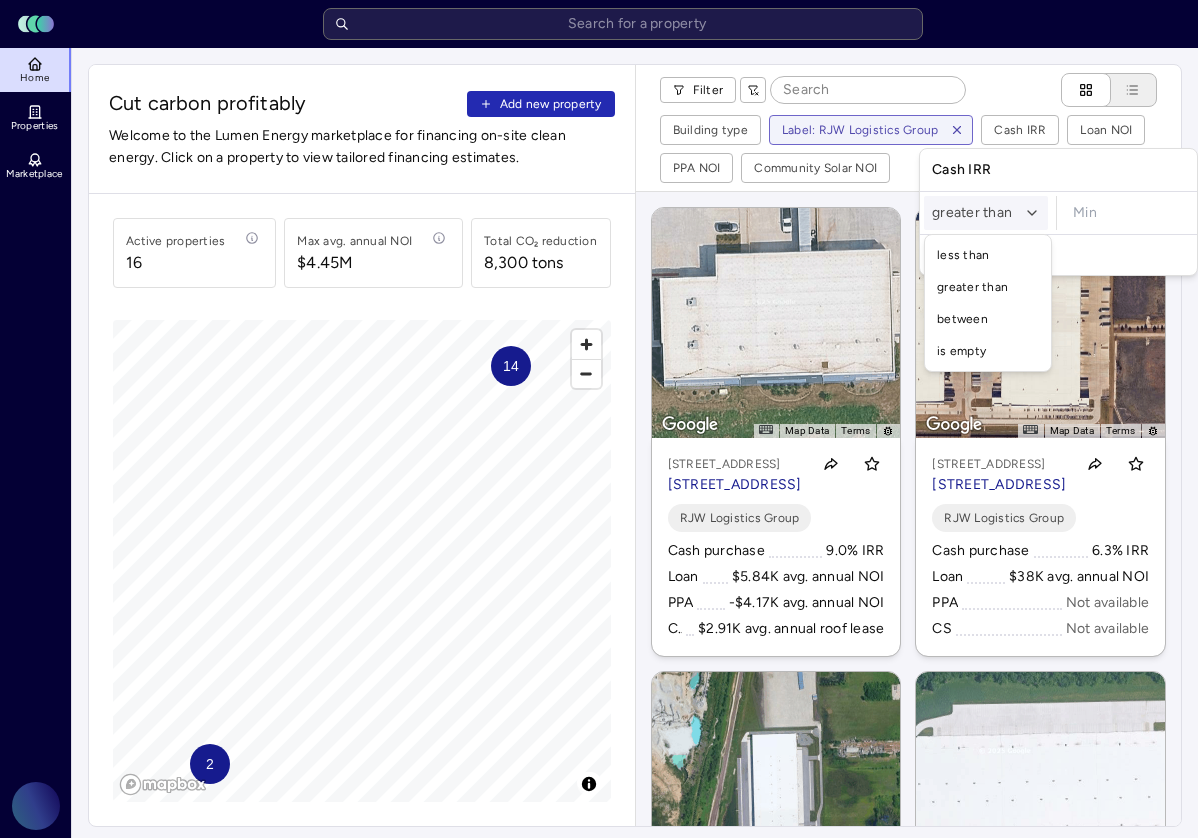 click on "Toggle Sidebar Lumen Energy Logo Home Properties Marketplace Gravity Climate Akshai Baskaran Cut carbon profitably Add new property Welcome to the Lumen Energy marketplace for financing on-site clean energy. Click on a property to view tailored financing estimates. Active properties 16 Max avg. annual NOI $4.45M Total CO₂ reduction 8,300 tons 14 2 © Mapbox   © OpenStreetMap   Improve this map Filter Building type Label: RJW Logistics Group Cash IRR Loan NOI PPA NOI Community Solar NOI ← Move left → Move right ↑ Move up ↓ Move down + Zoom in - Zoom out Home Jump left by 75% End Jump right by 75% Page Up Jump up by 75% Page Down Jump down by 75% To activate drag with keyboard, press Alt + Enter. Once in keyboard drag state, use the arrow keys to move the marker. To complete the drag, press the Enter key. To cancel, press Escape. Map Data Imagery ©2025 Airbus, Maxar Technologies, Vexcel Imaging US, Inc. Imagery ©2025 Airbus, Maxar Technologies, Vexcel Imaging US, Inc. 10 m  Terms Loan CS" at bounding box center (599, 922) 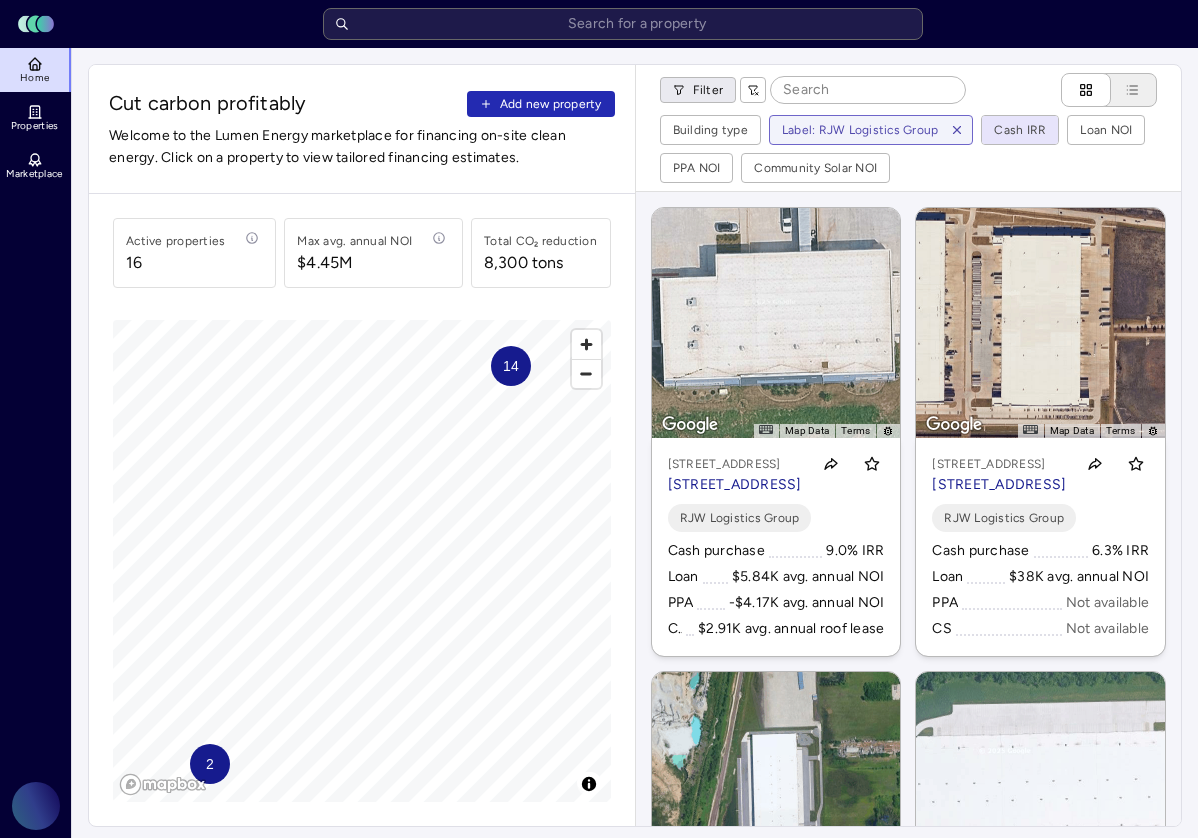 drag, startPoint x: 748, startPoint y: 95, endPoint x: 697, endPoint y: 90, distance: 51.24451 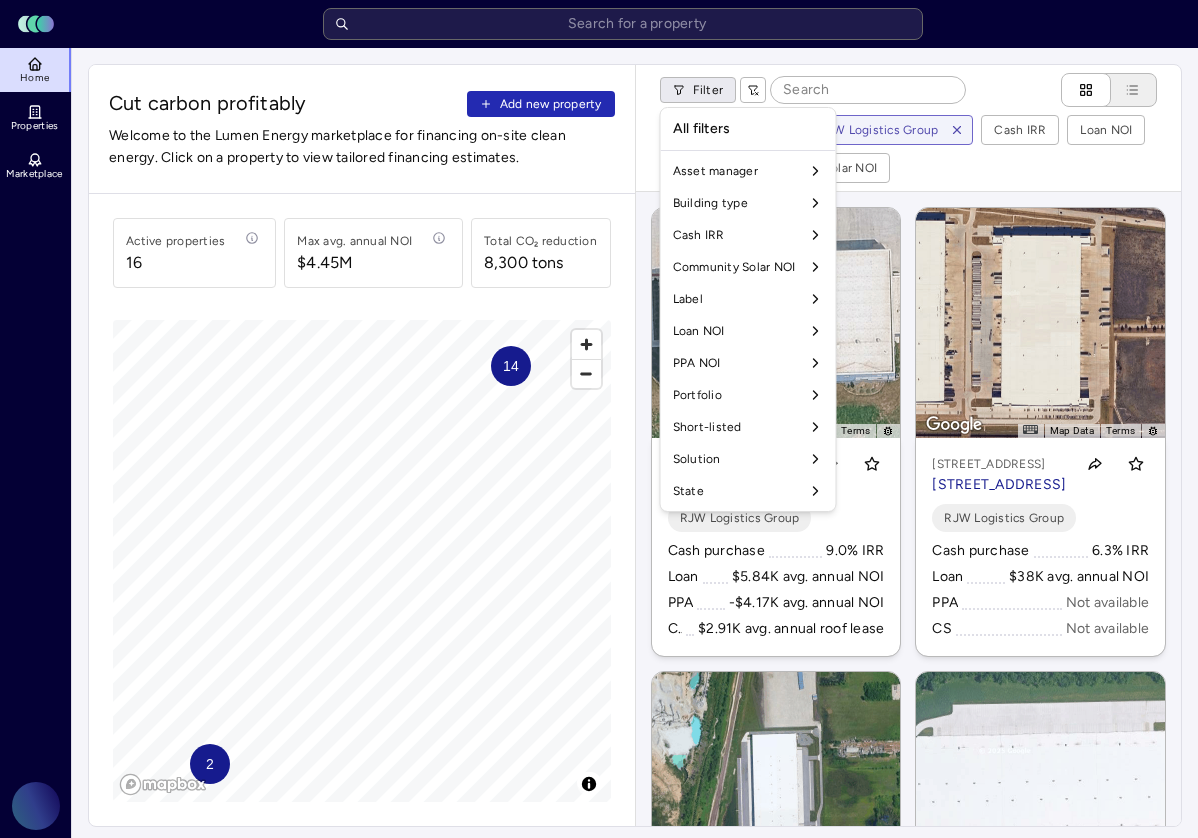 click on "Toggle Sidebar Lumen Energy Logo Home Properties Marketplace Gravity Climate Akshai Baskaran Cut carbon profitably Add new property Welcome to the Lumen Energy marketplace for financing on-site clean energy. Click on a property to view tailored financing estimates. Active properties 16 Max avg. annual NOI $4.45M Total CO₂ reduction 8,300 tons 14 2 © Mapbox   © OpenStreetMap   Improve this map Filter Building type Label: RJW Logistics Group Cash IRR Loan NOI PPA NOI Community Solar NOI ← Move left → Move right ↑ Move up ↓ Move down + Zoom in - Zoom out Home Jump left by 75% End Jump right by 75% Page Up Jump up by 75% Page Down Jump down by 75% To activate drag with keyboard, press Alt + Enter. Once in keyboard drag state, use the arrow keys to move the marker. To complete the drag, press the Enter key. To cancel, press Escape. Map Data Imagery ©2025 Airbus, Maxar Technologies, Vexcel Imaging US, Inc. Imagery ©2025 Airbus, Maxar Technologies, Vexcel Imaging US, Inc. 10 m  Terms Loan CS" at bounding box center (599, 922) 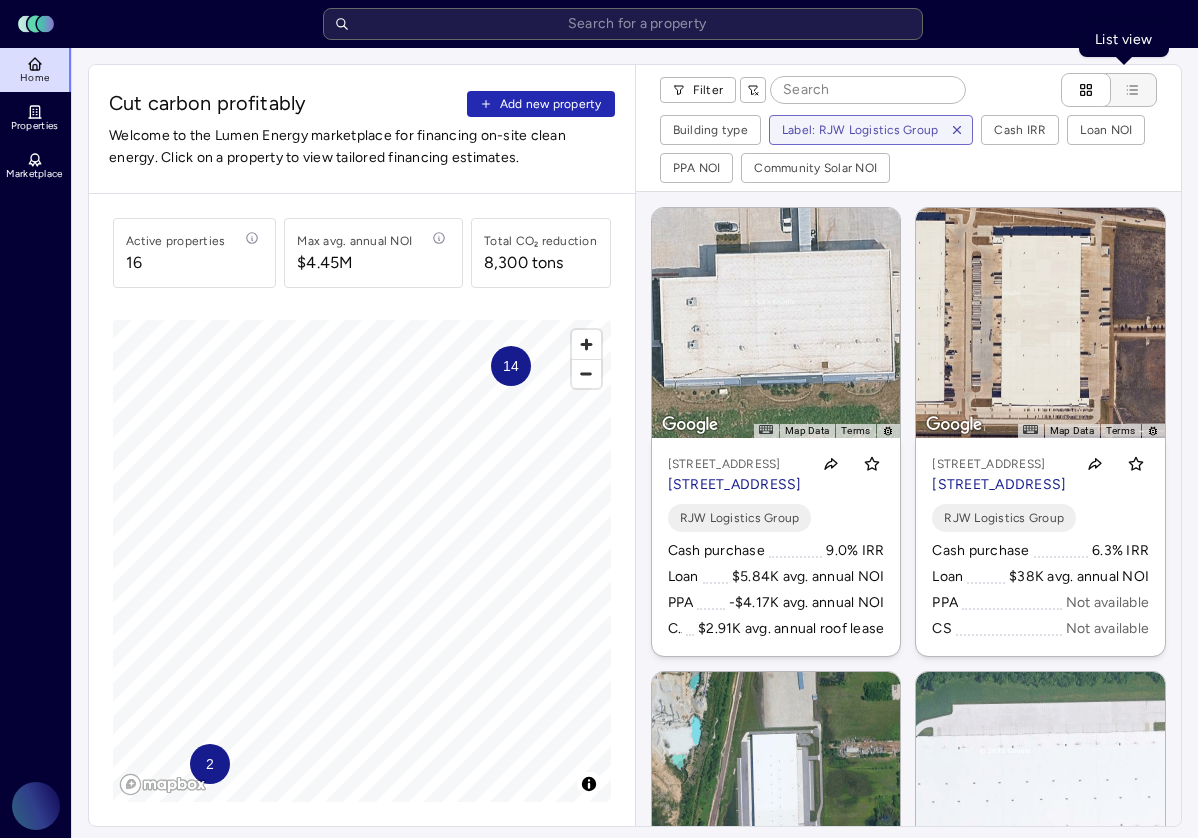 click 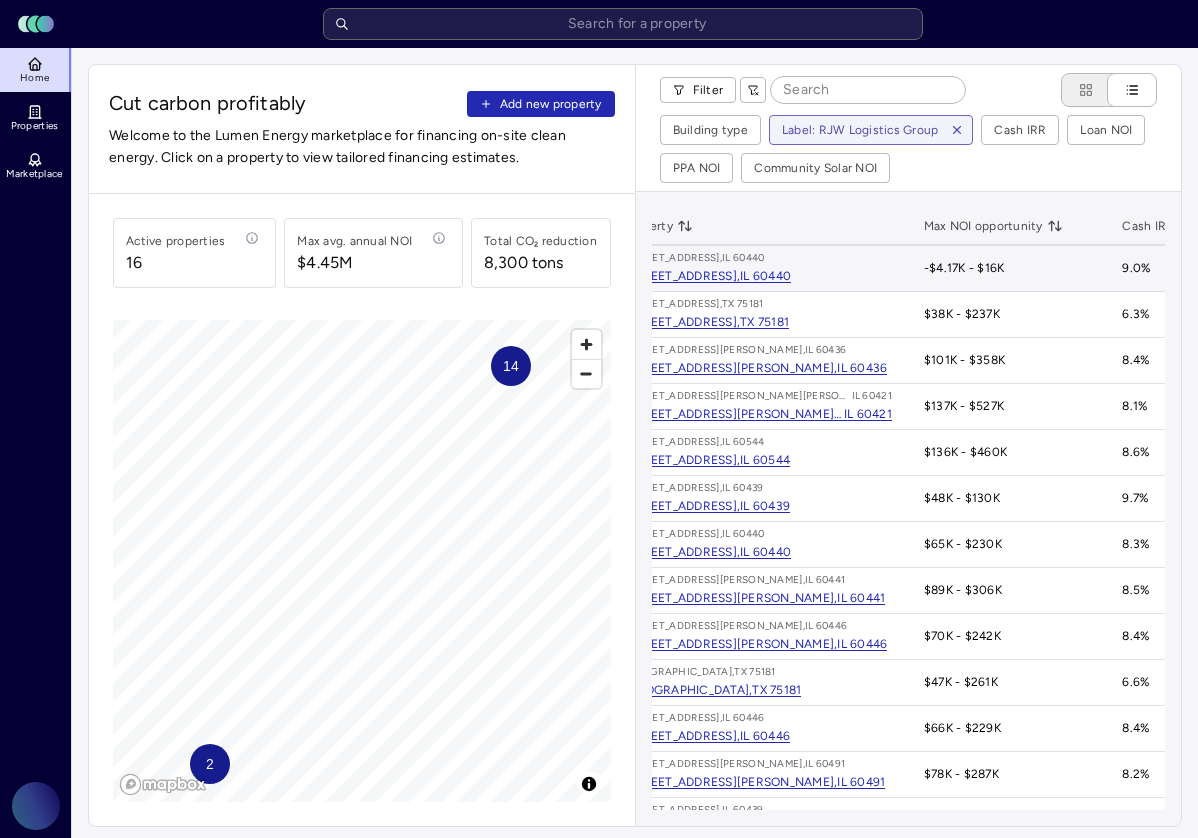 scroll, scrollTop: 0, scrollLeft: 195, axis: horizontal 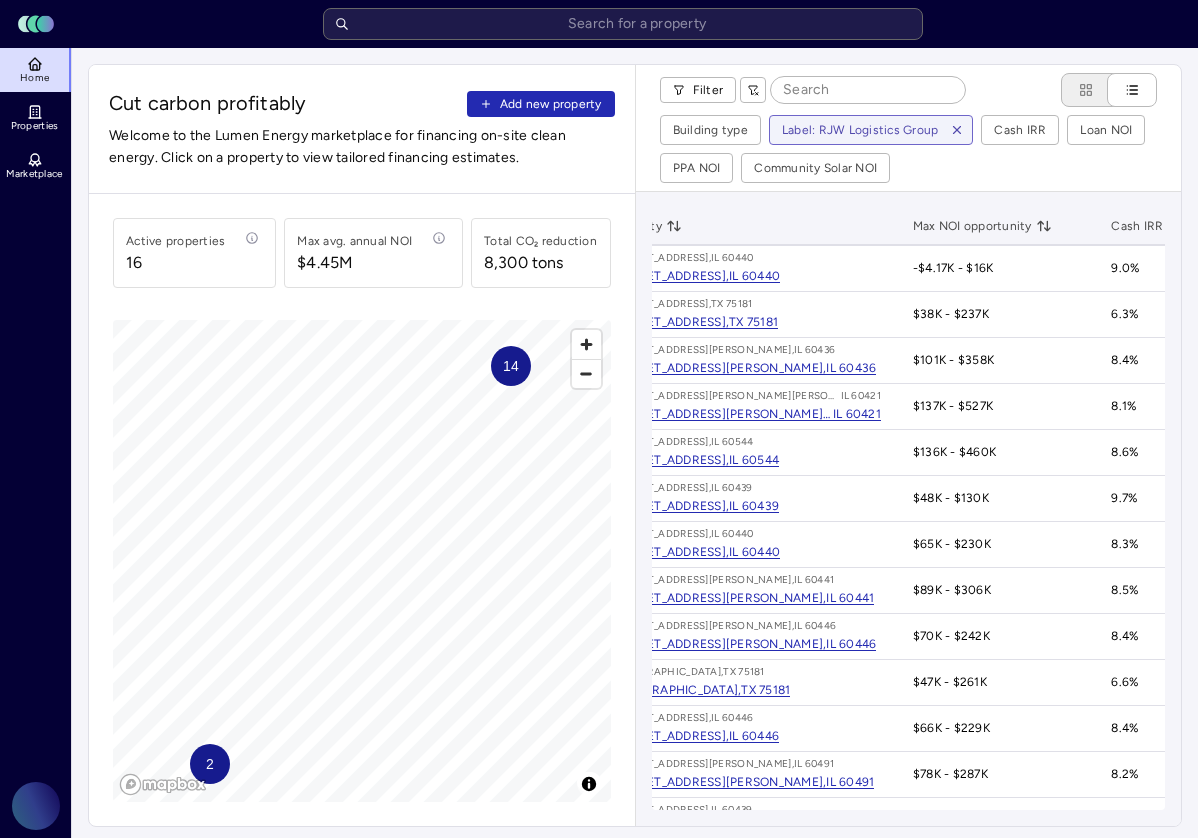 click on "Max NOI opportunity" at bounding box center [982, 226] 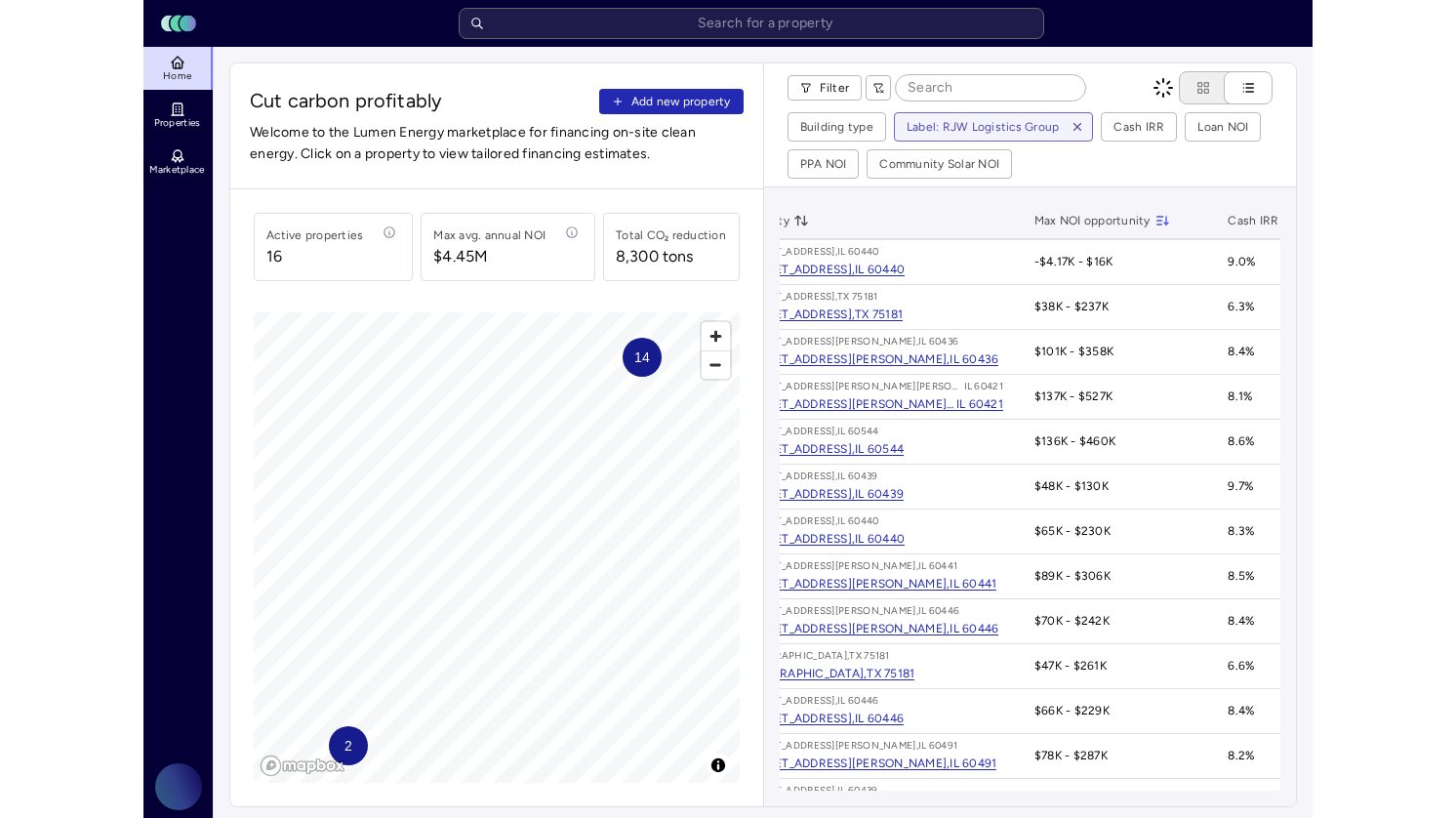 scroll, scrollTop: 0, scrollLeft: 417, axis: horizontal 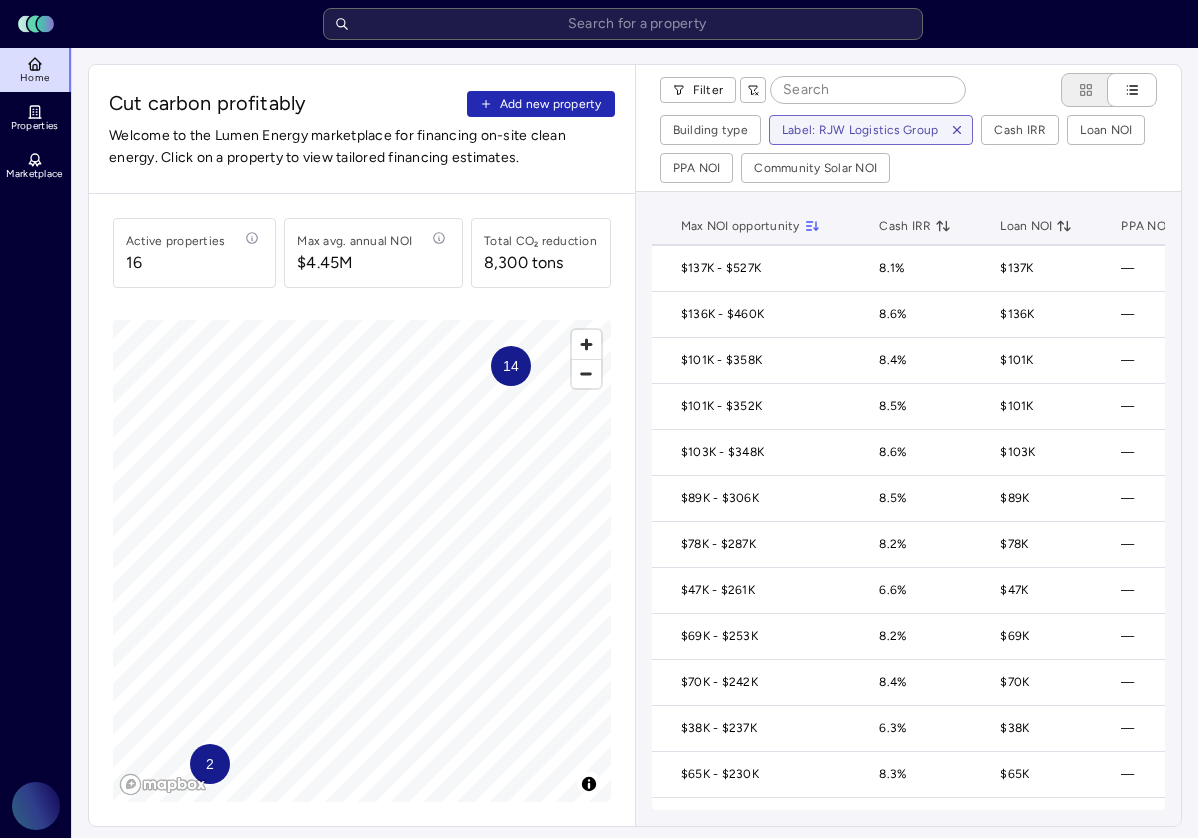 click on "Cash IRR" at bounding box center [915, 226] 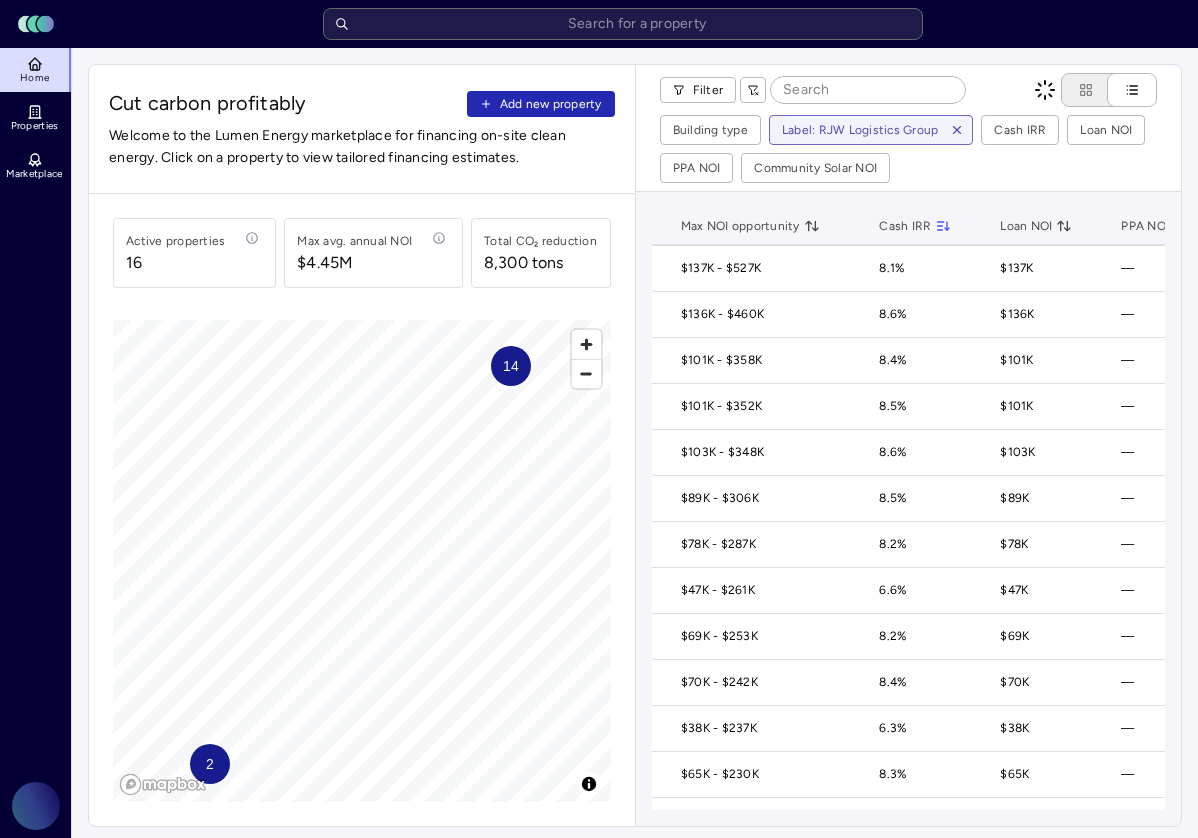 click on "Cash IRR" at bounding box center [915, 226] 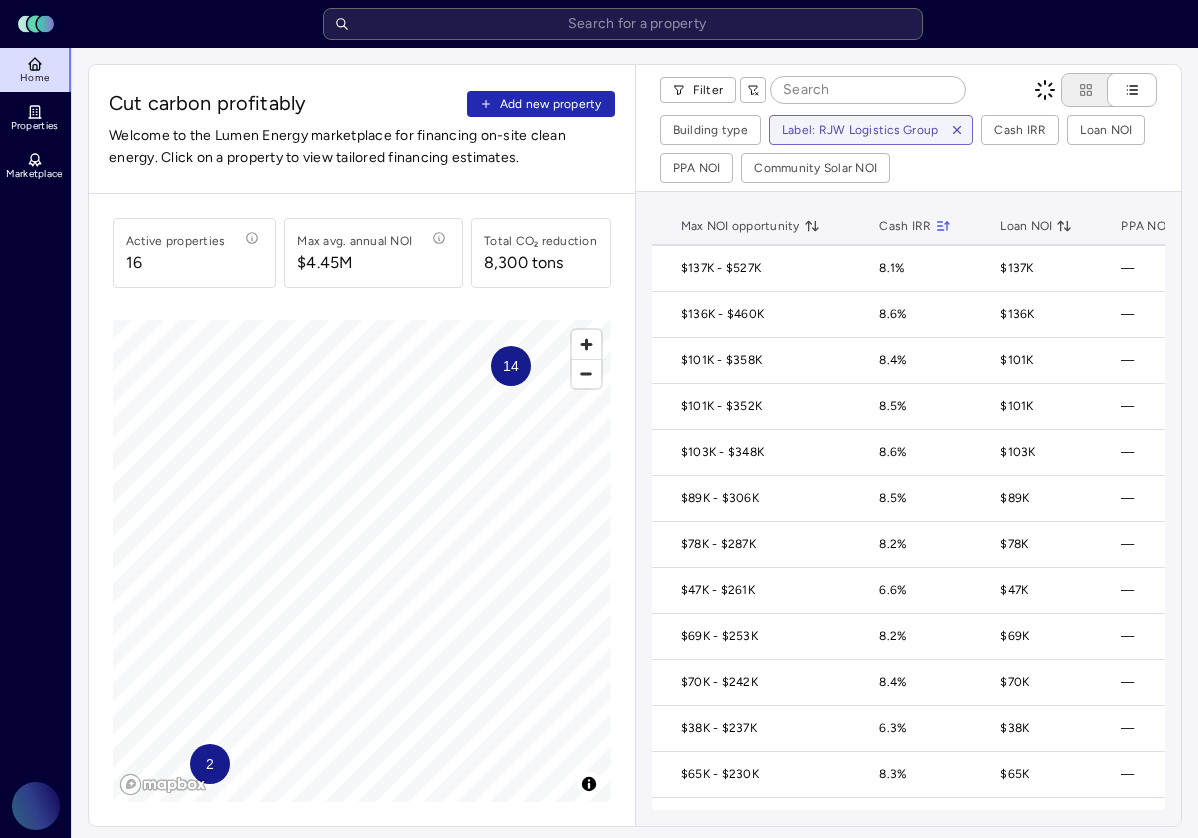 click on "Cash IRR" at bounding box center [915, 226] 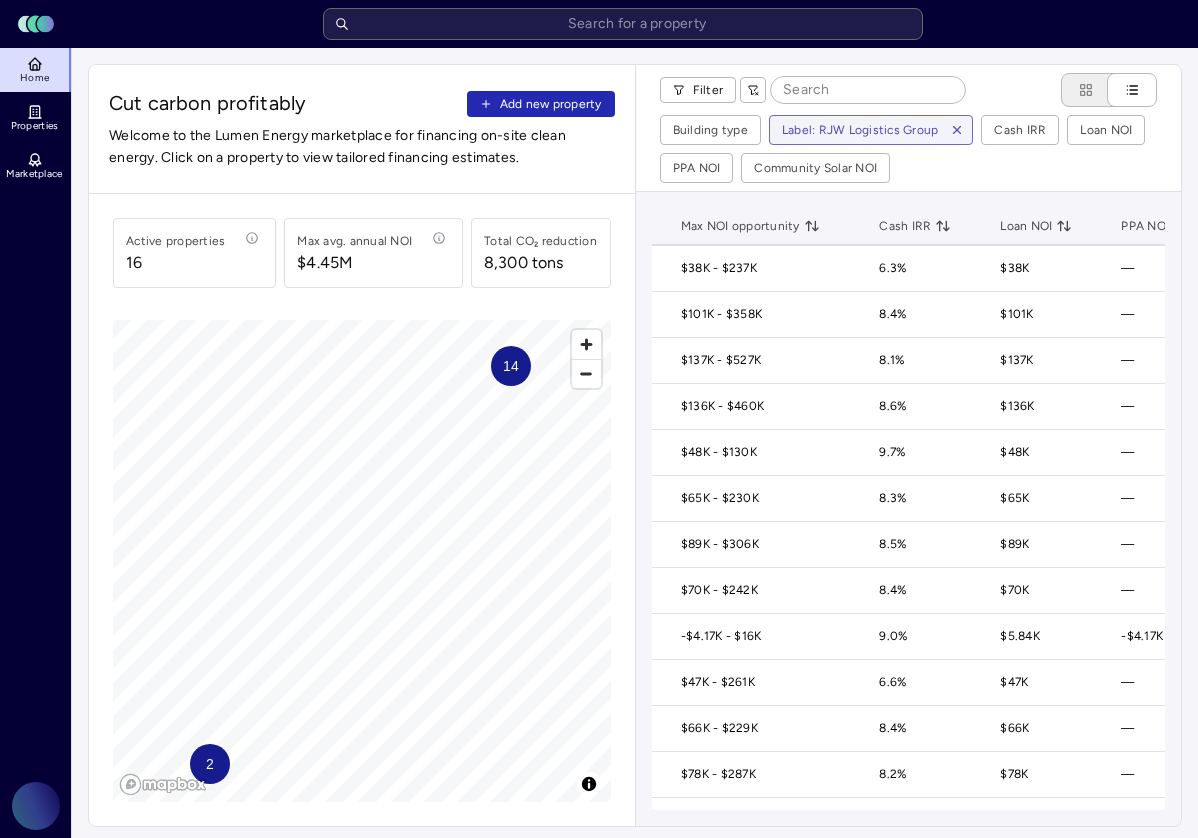 click on "Cash IRR" at bounding box center [915, 226] 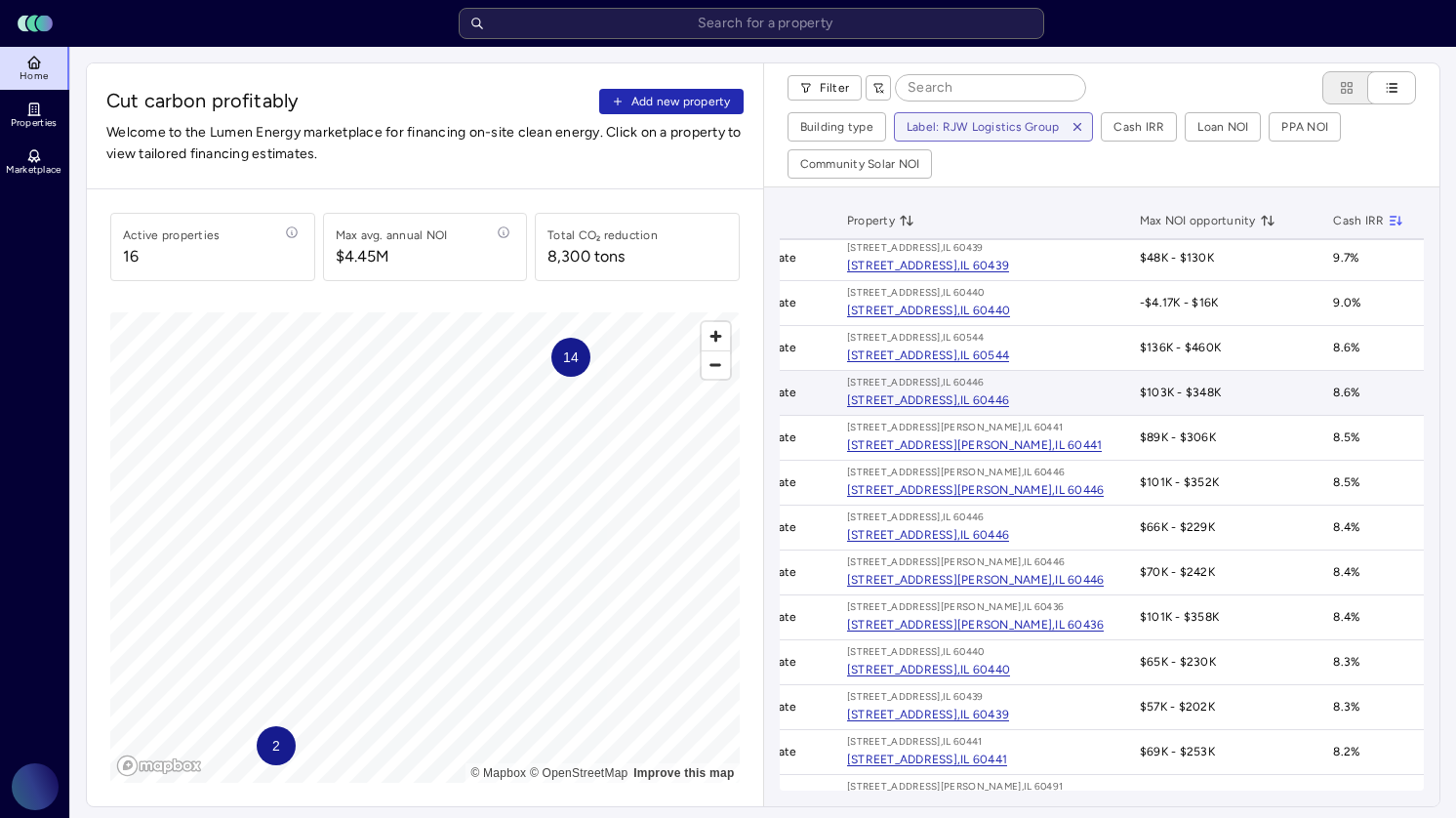 scroll, scrollTop: 4, scrollLeft: 0, axis: vertical 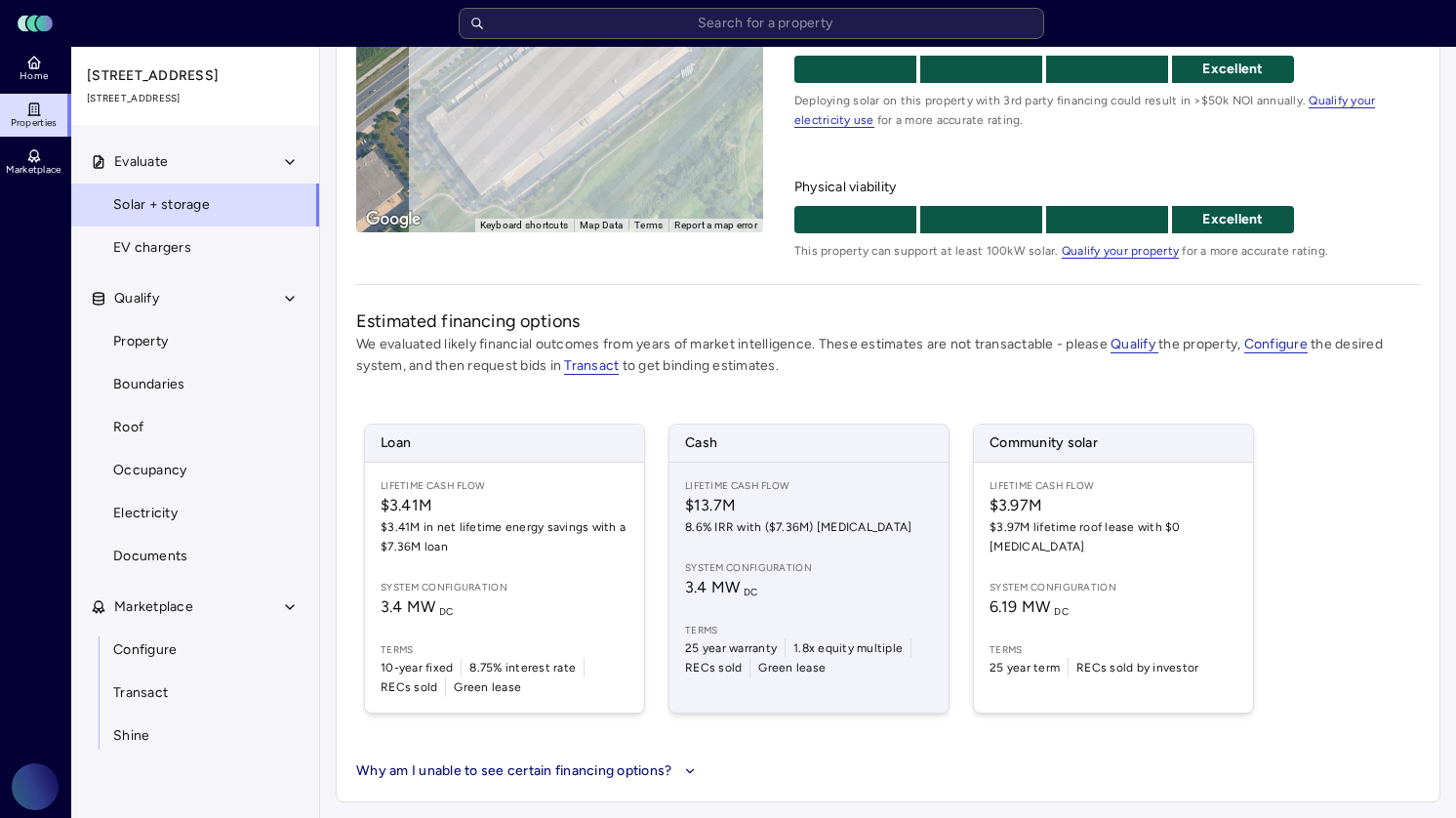 click on "3.4 MW   DC" at bounding box center [809, 588] 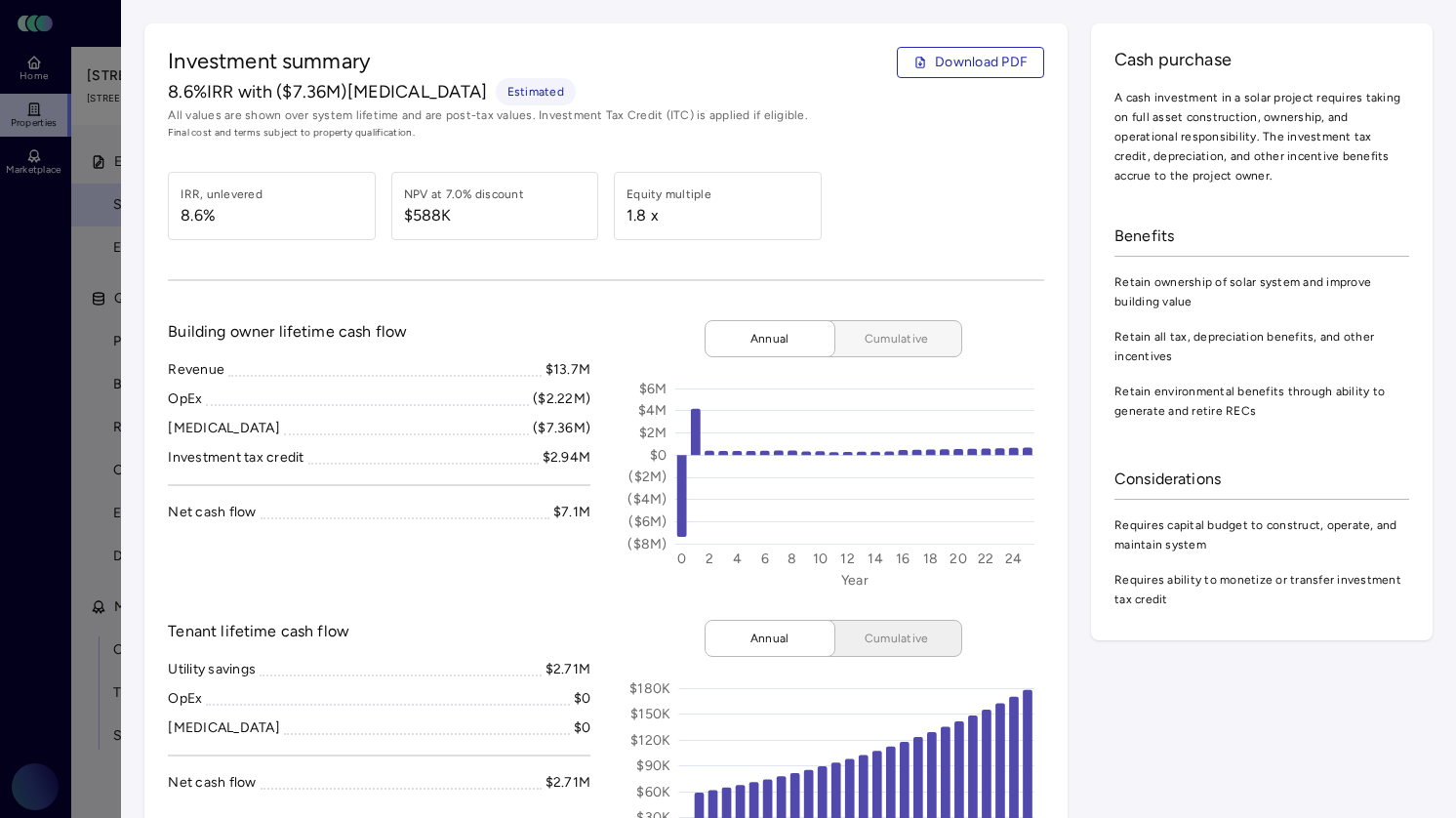 click on "Cumulative" at bounding box center (897, 339) 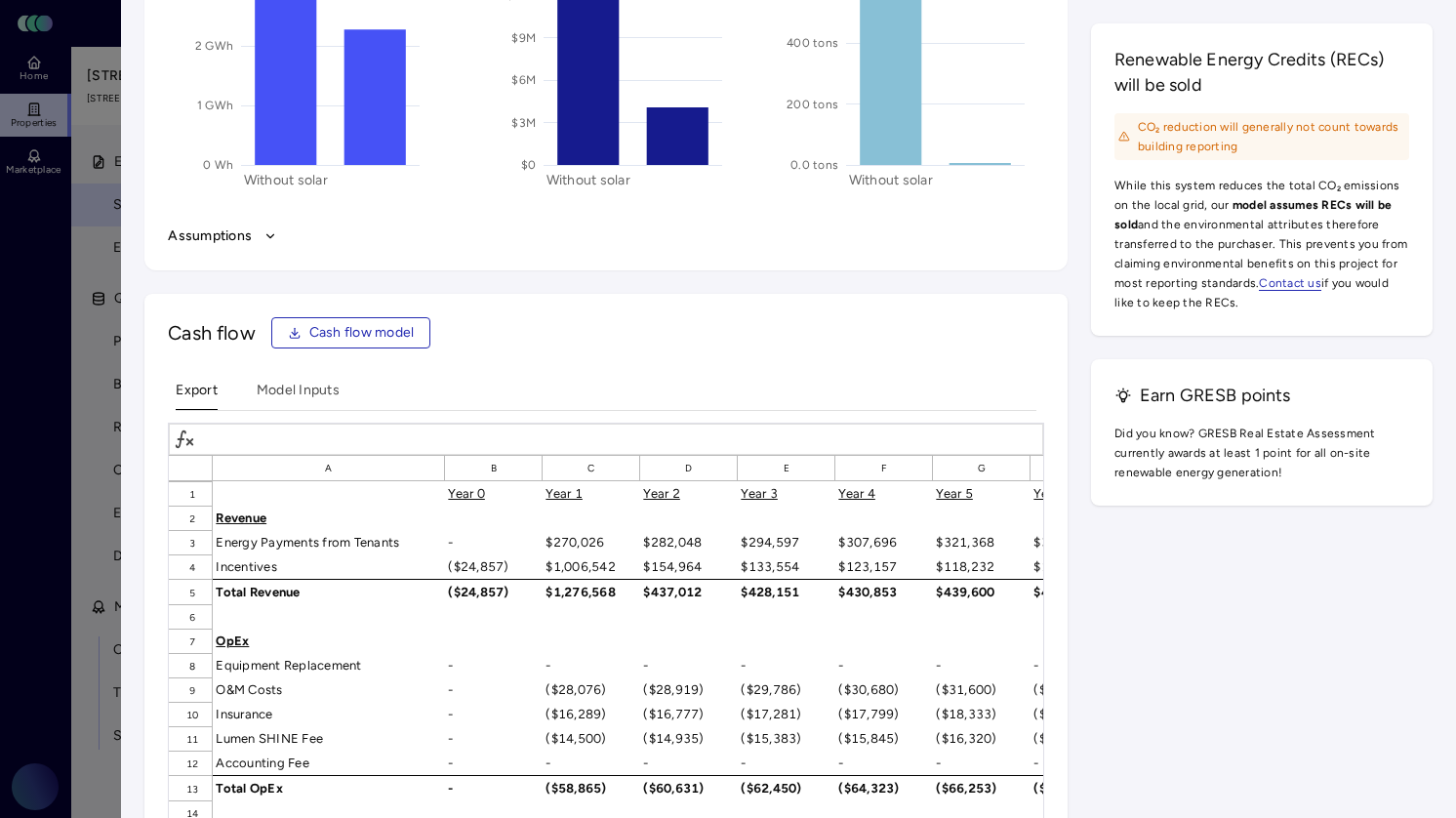scroll, scrollTop: 2892, scrollLeft: 0, axis: vertical 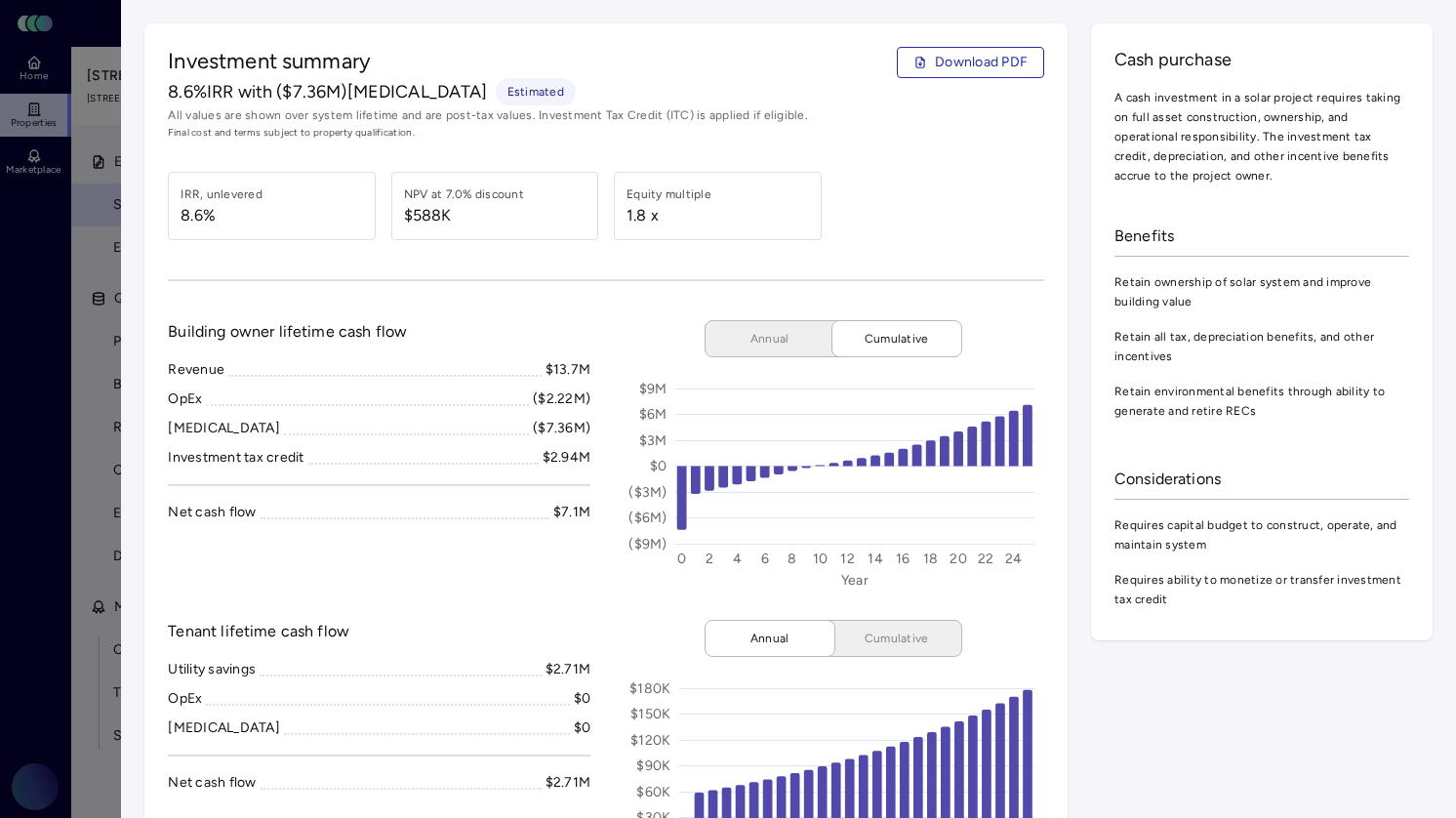click at bounding box center (728, 409) 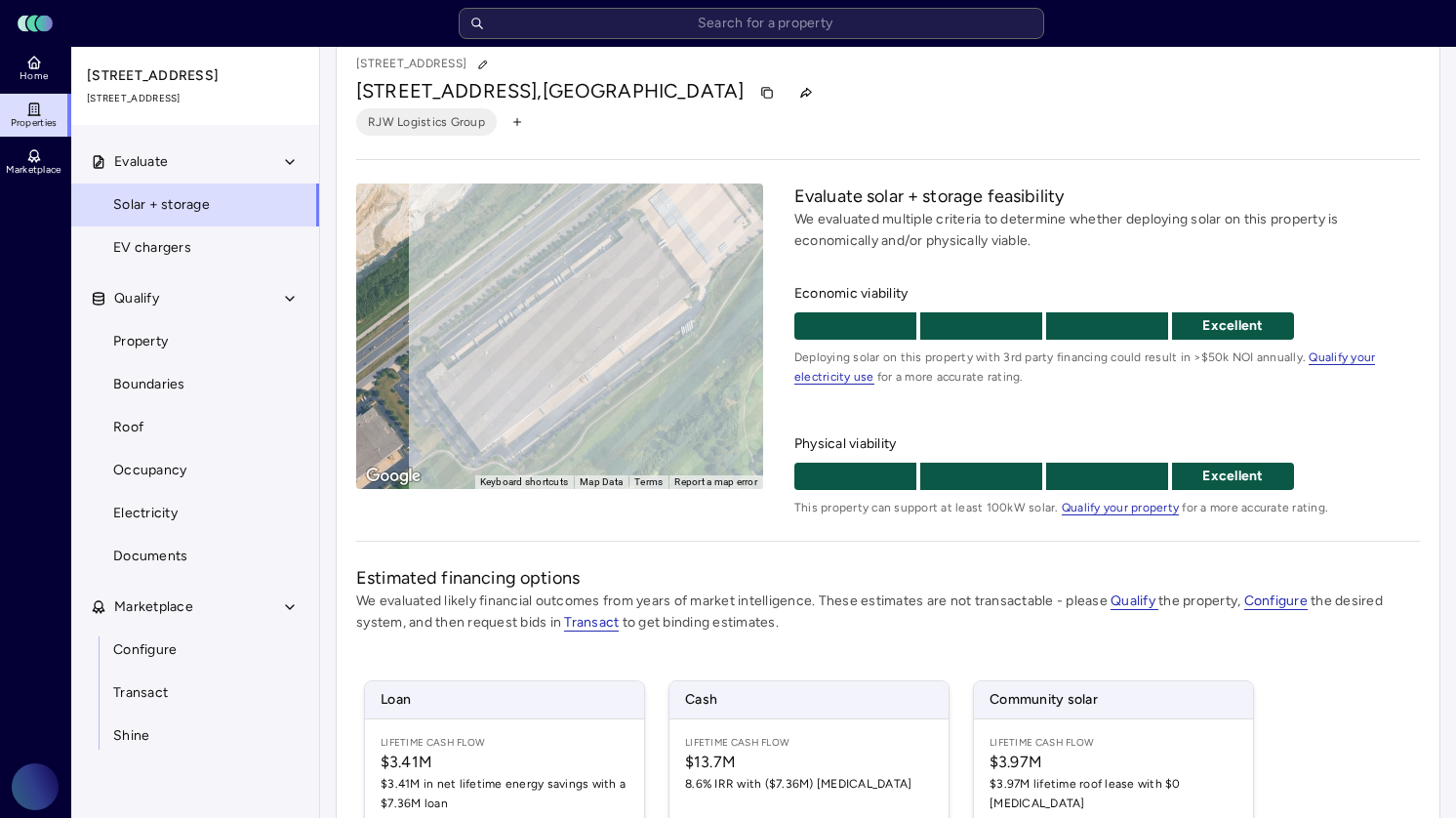 scroll, scrollTop: 0, scrollLeft: 0, axis: both 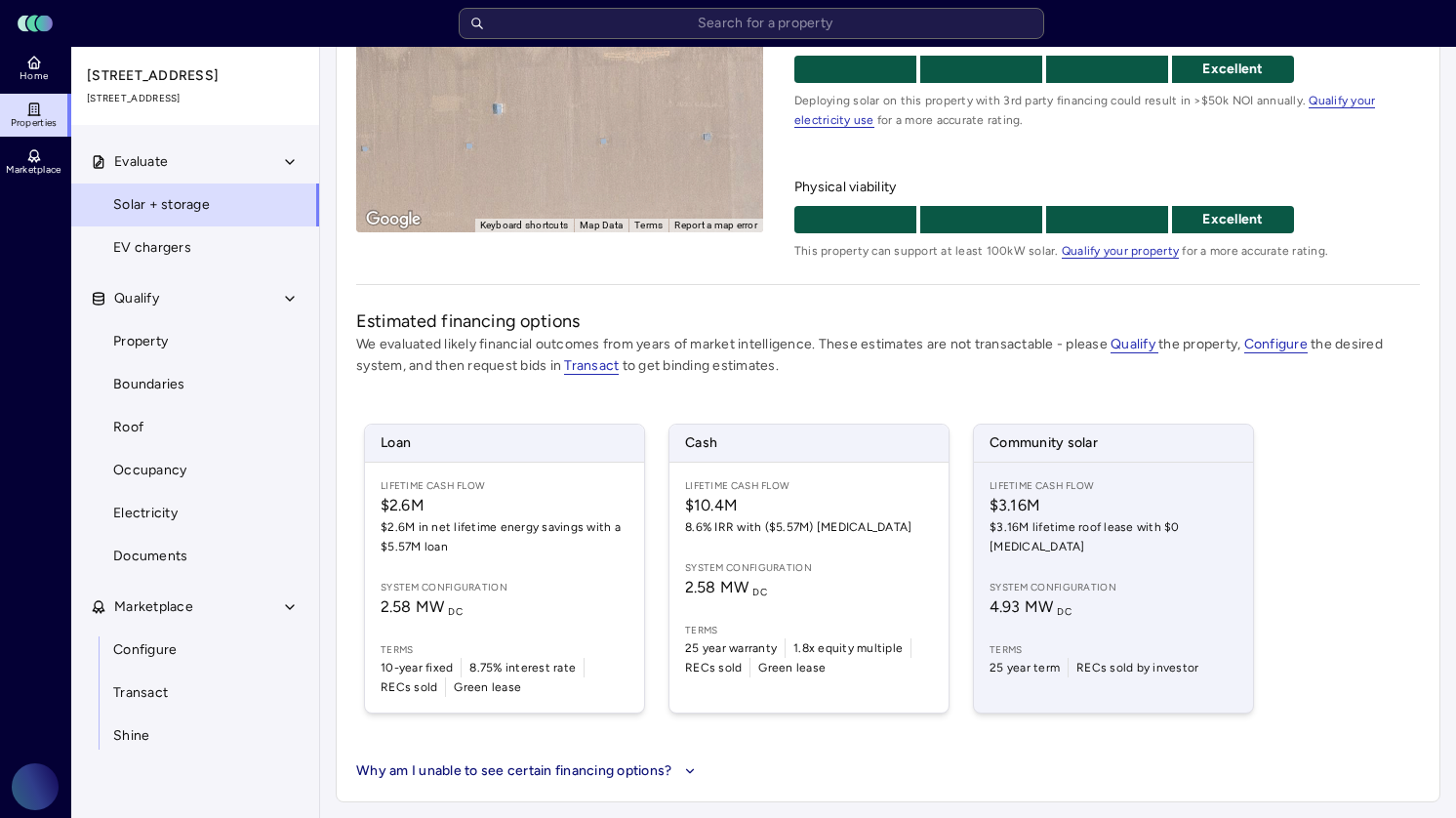 click on "Lifetime Cash Flow $3.16M $3.16M lifetime roof lease with $0 CapEx System configuration 4.93 MW   DC Terms 25 year term RECs sold by investor" at bounding box center [1113, 588] 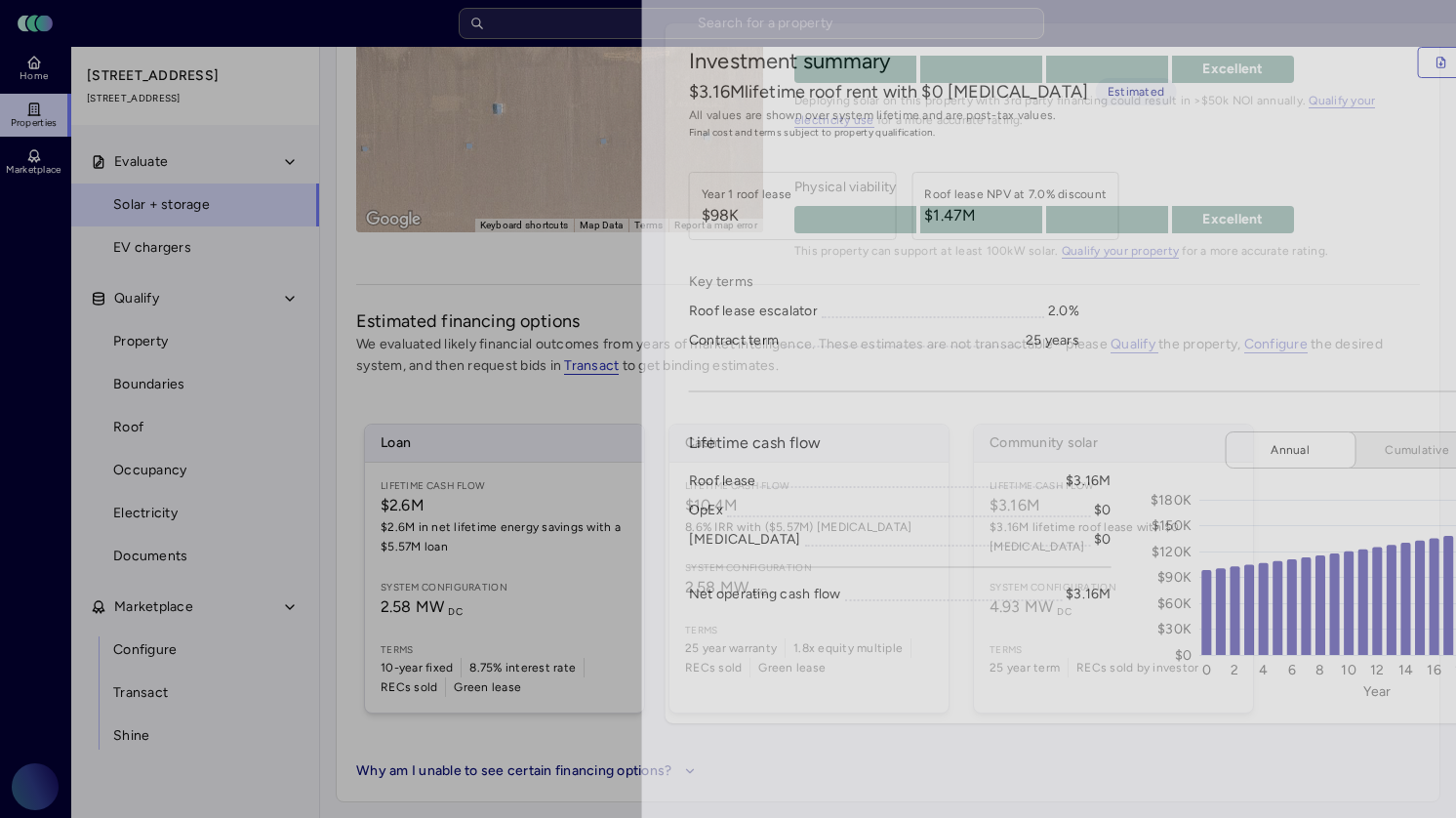 click at bounding box center (728, 409) 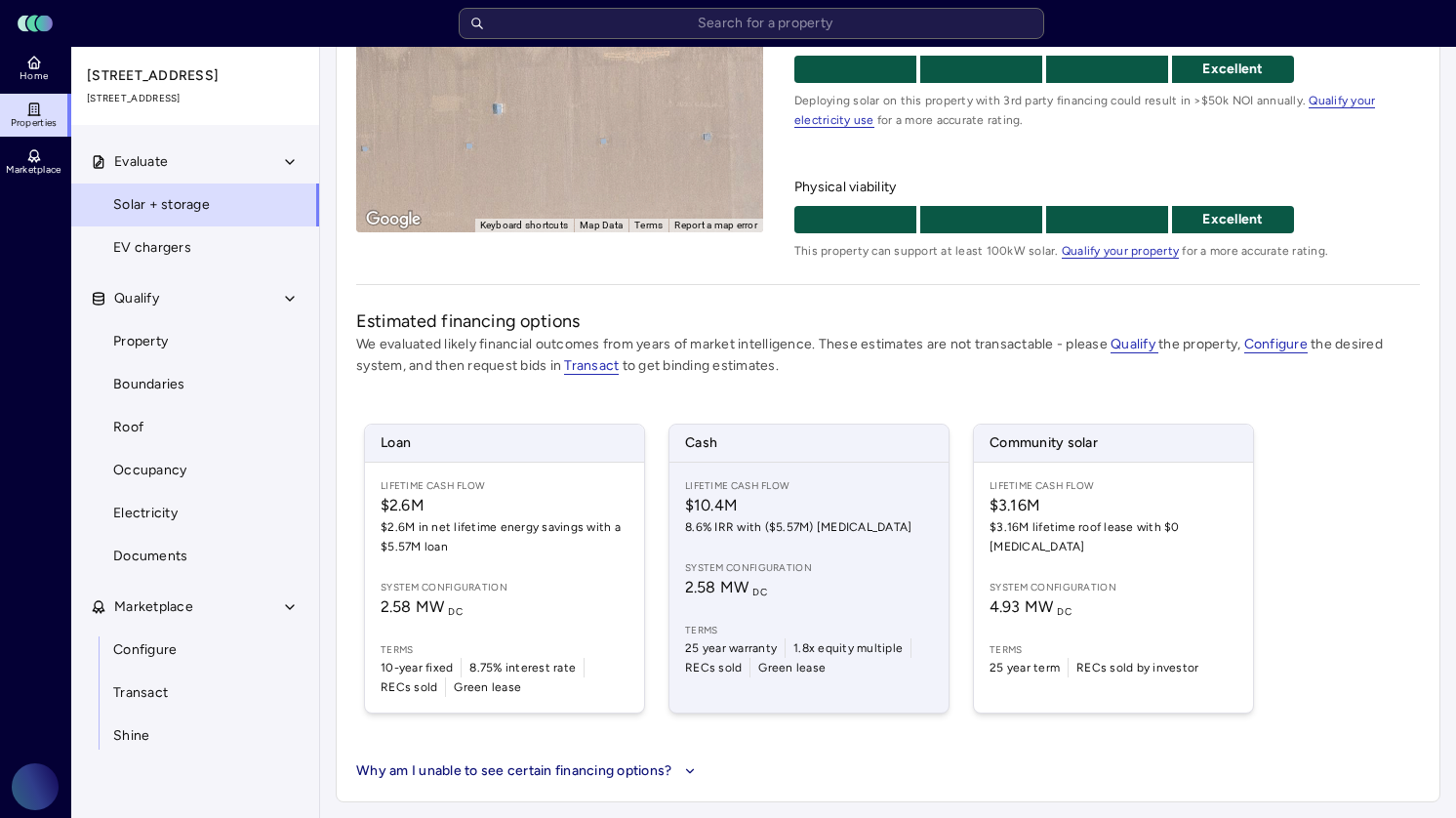 click on "2.58 MW   DC" at bounding box center [726, 587] 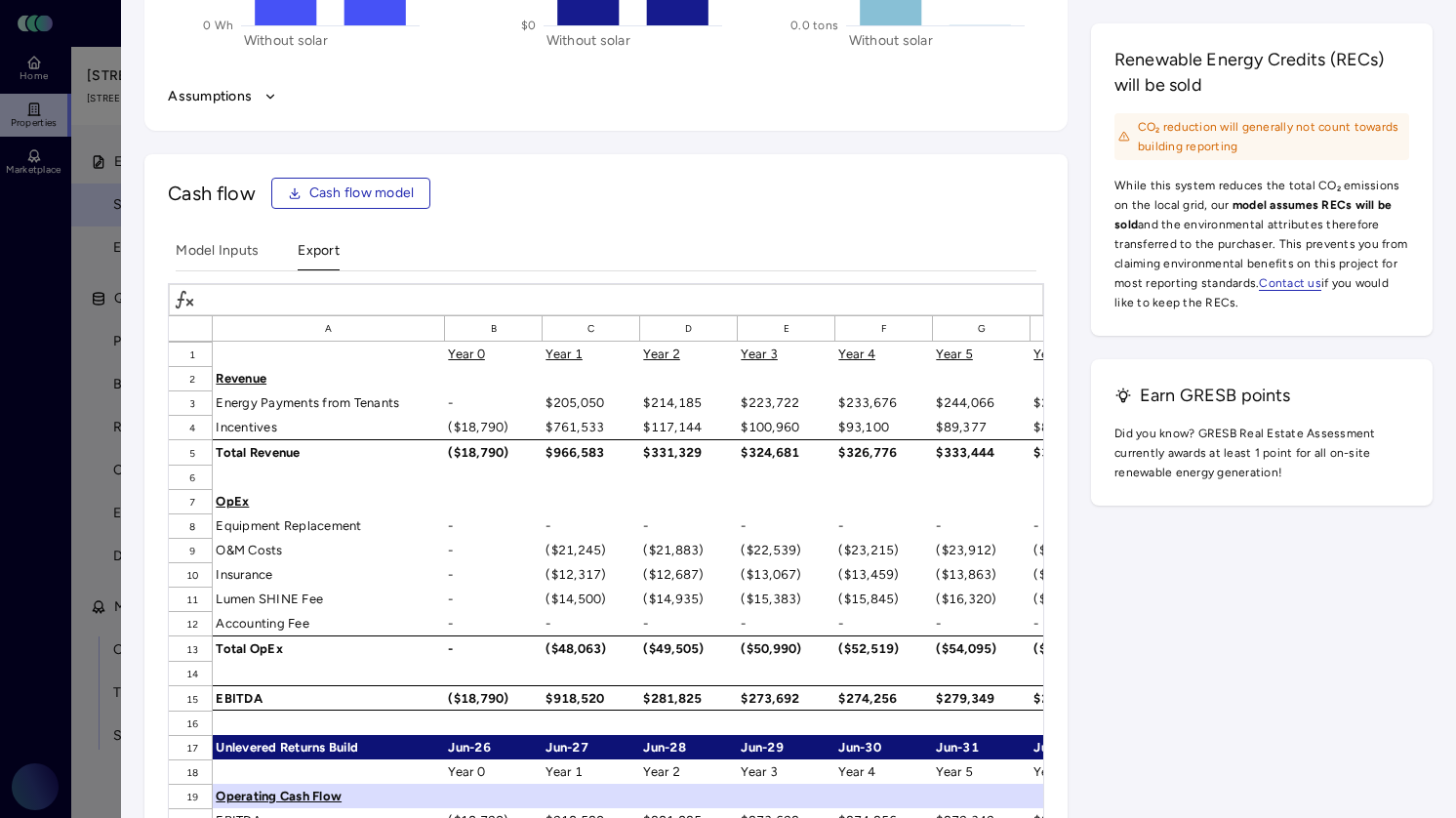 scroll, scrollTop: 3034, scrollLeft: 0, axis: vertical 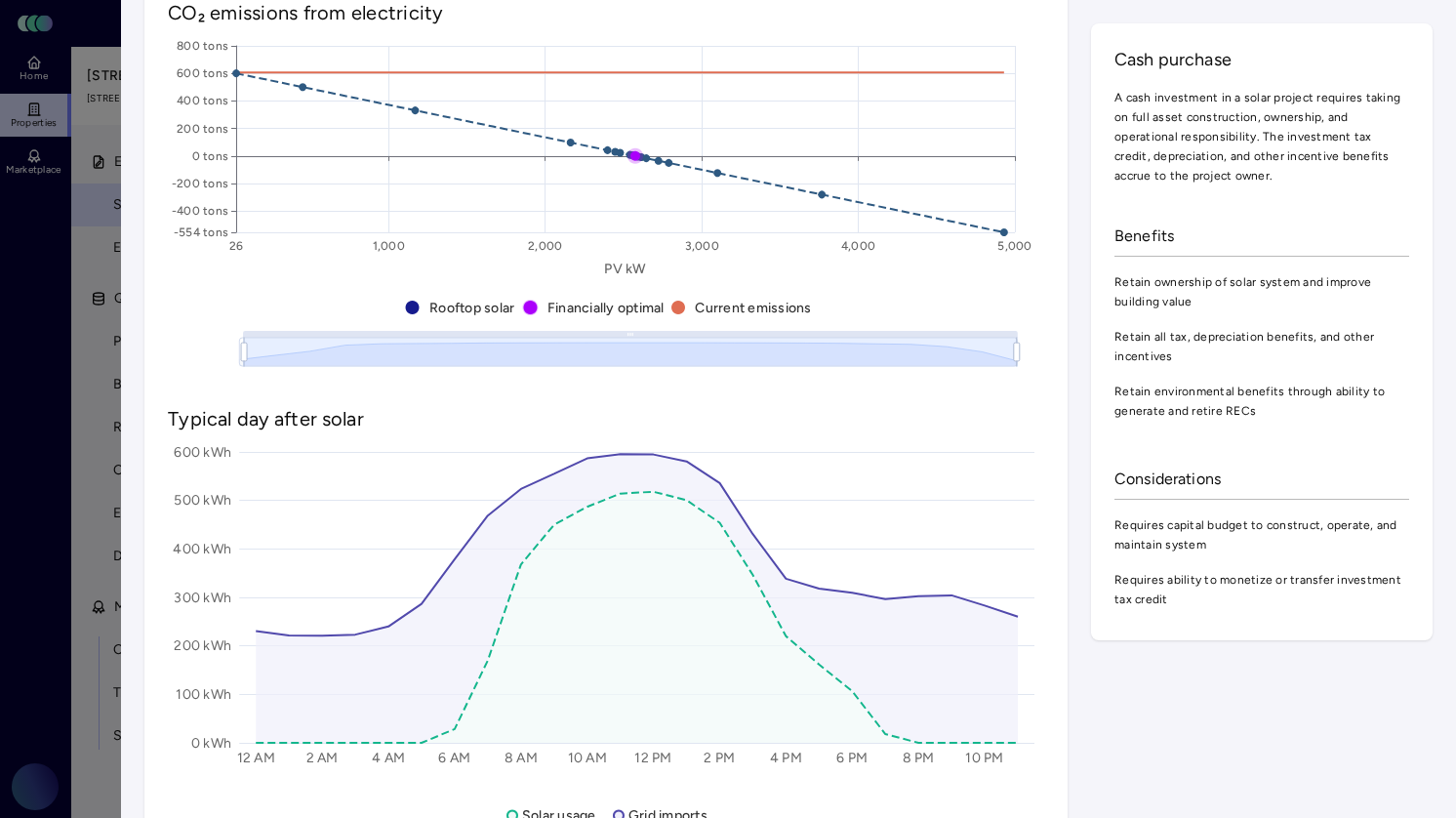 click at bounding box center (728, 409) 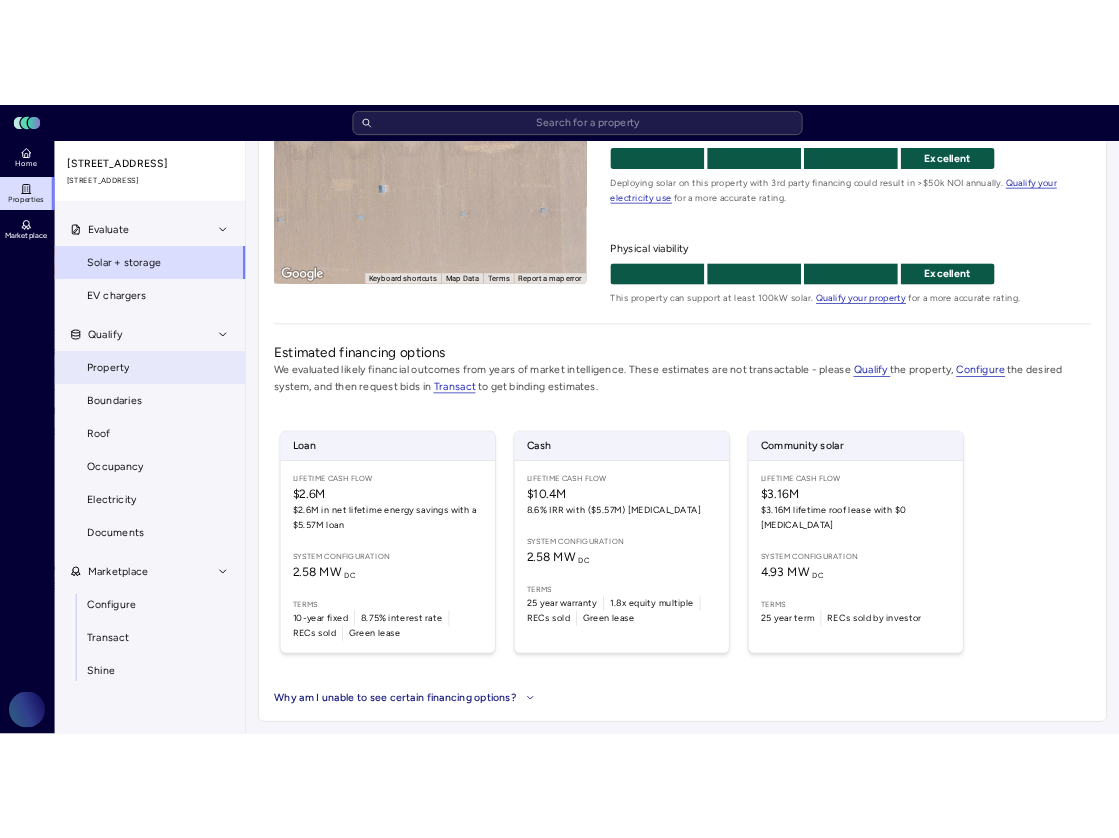 scroll, scrollTop: 0, scrollLeft: 0, axis: both 